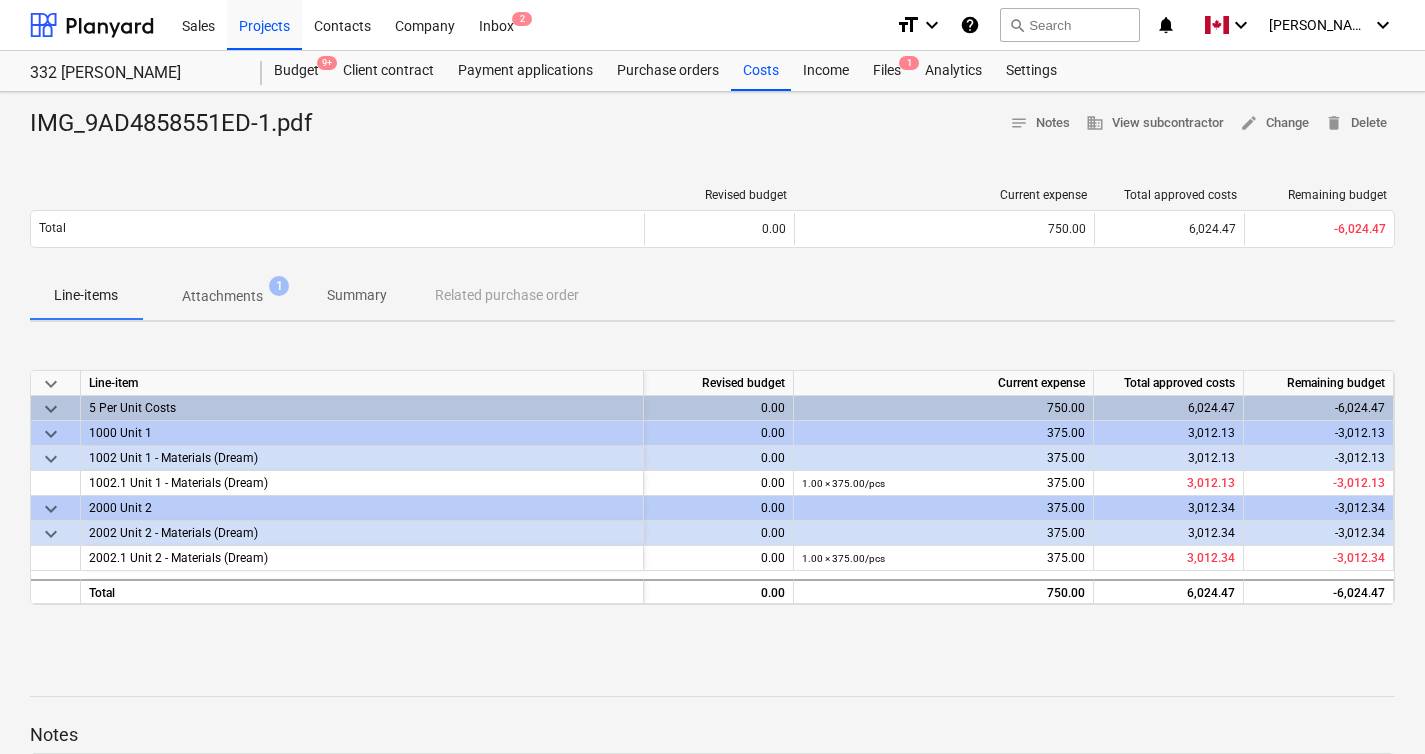 scroll, scrollTop: 0, scrollLeft: 0, axis: both 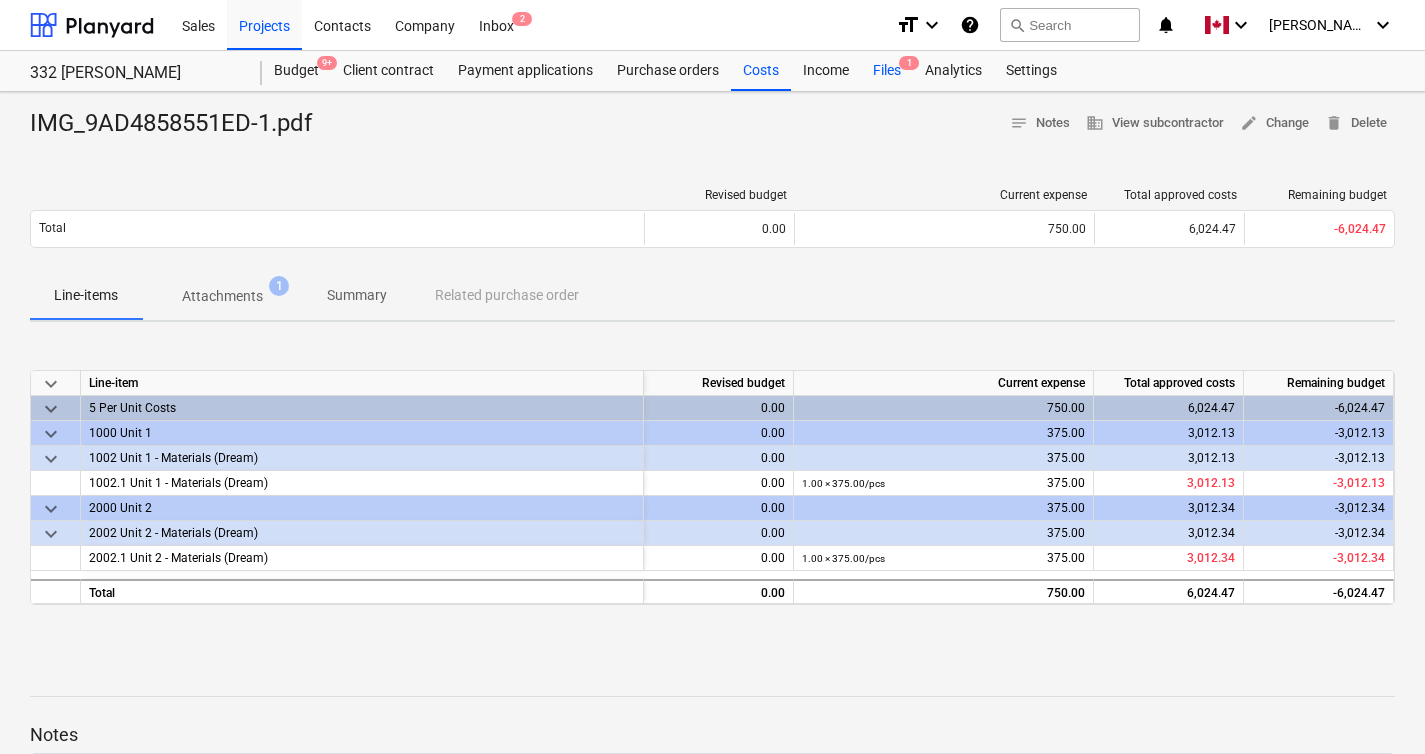 click on "Files 1" at bounding box center [887, 71] 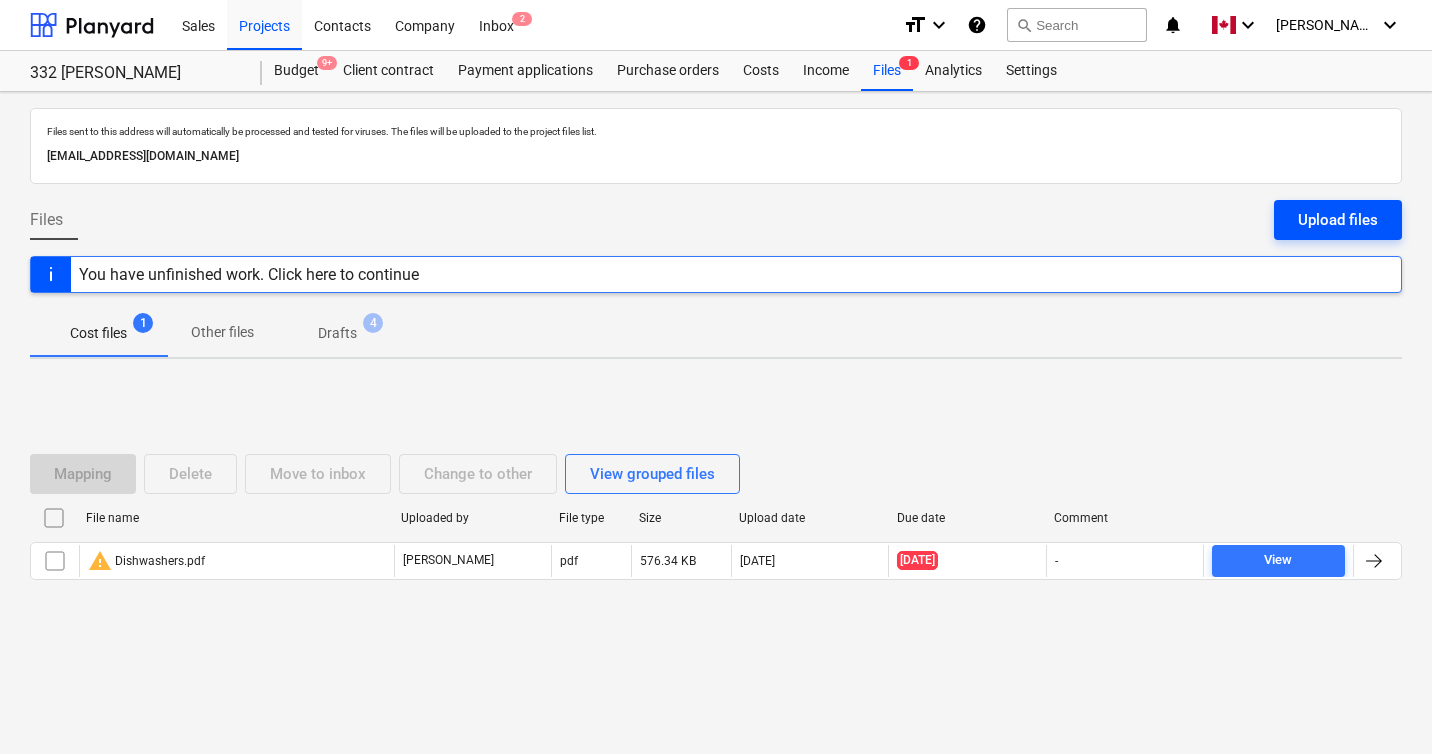 click on "Upload files" at bounding box center (1338, 220) 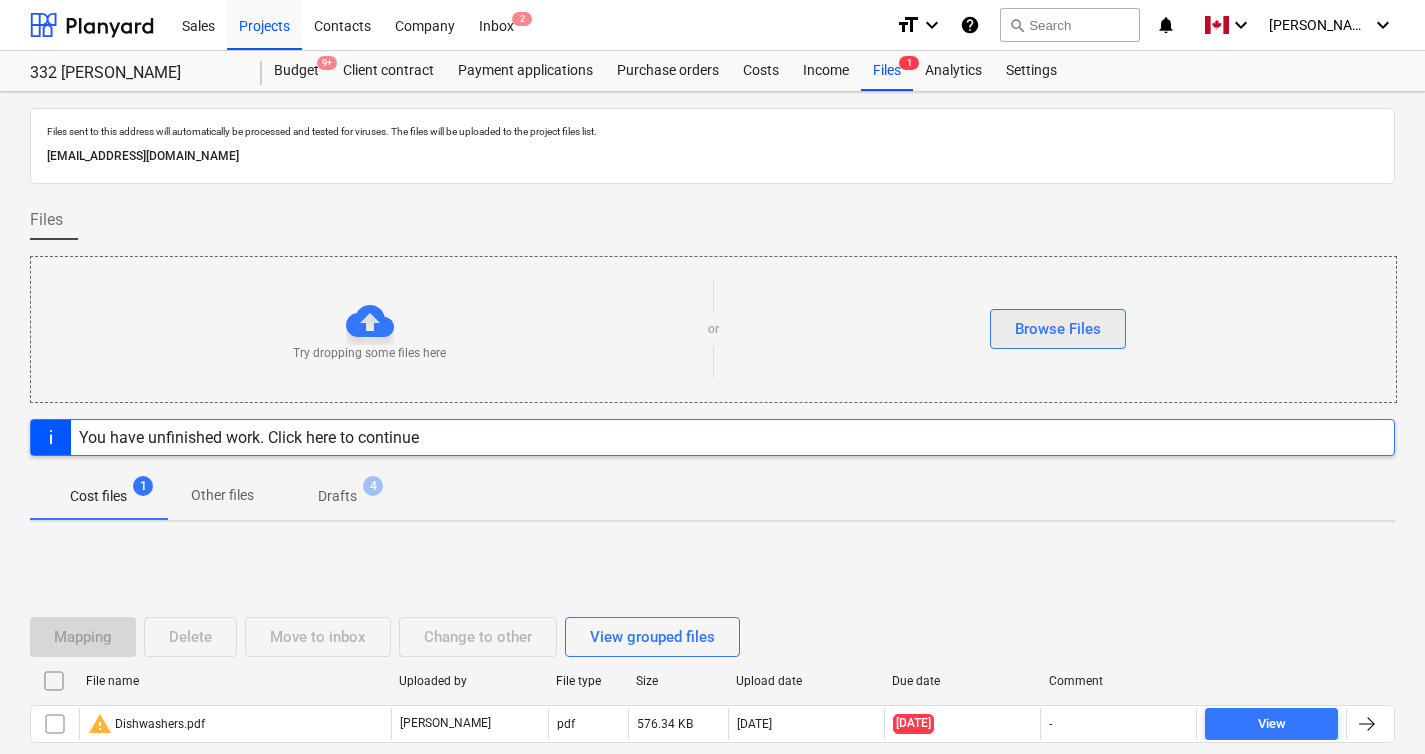 click on "Browse Files" at bounding box center (1058, 329) 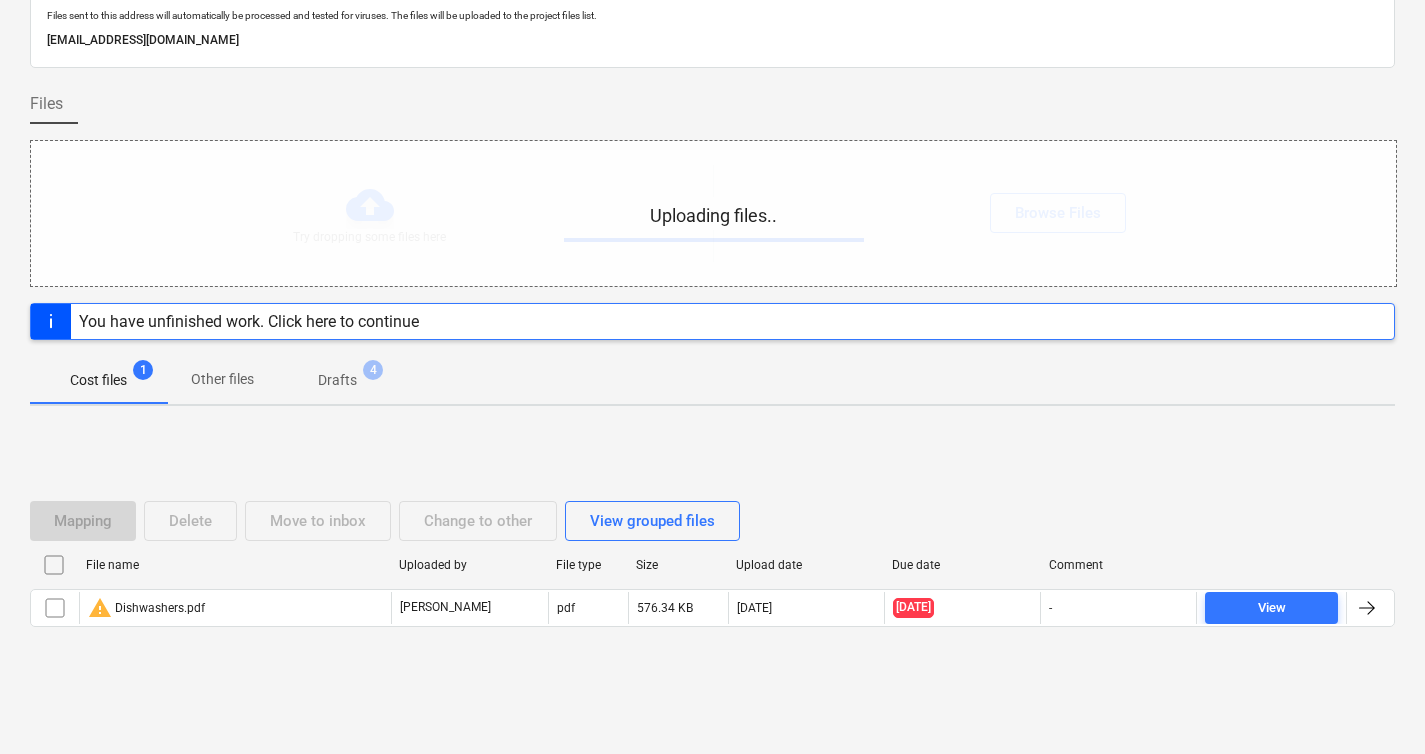scroll, scrollTop: 0, scrollLeft: 0, axis: both 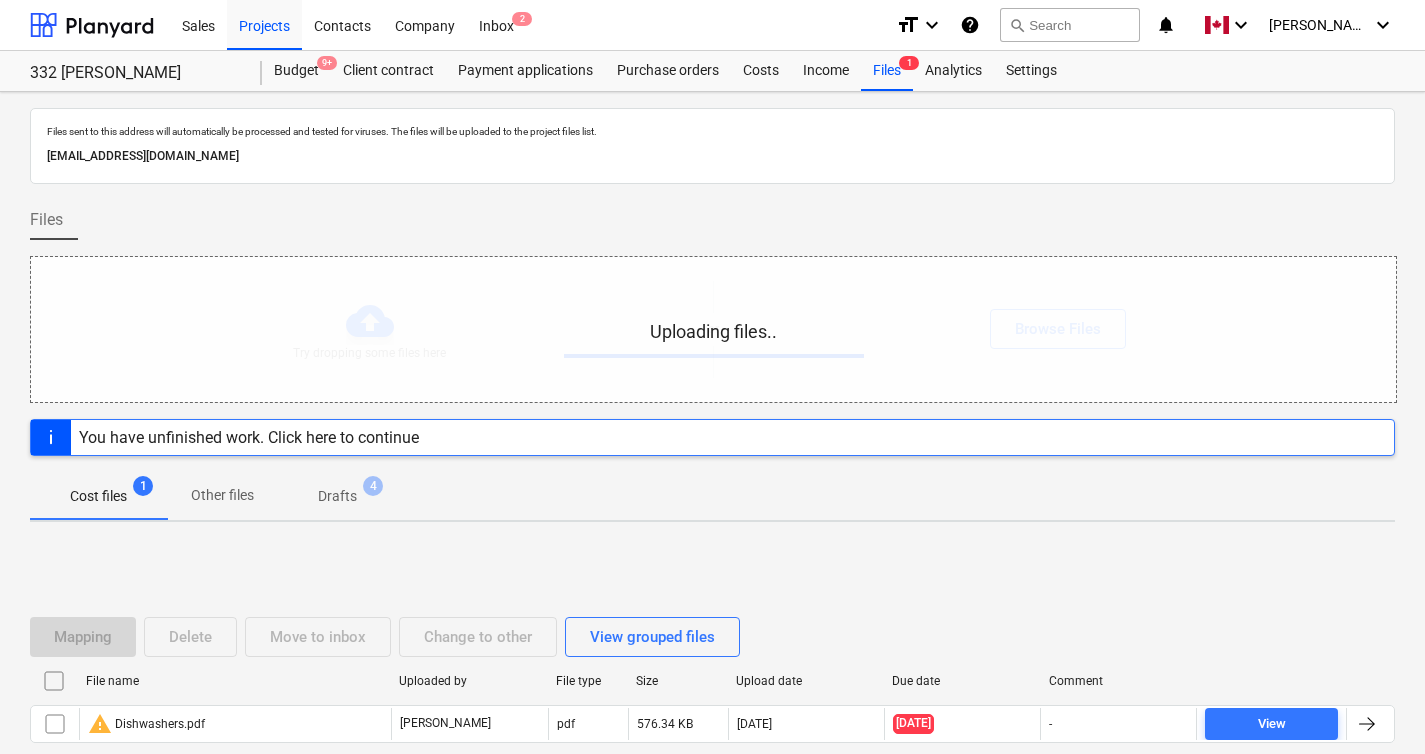 click on "Files" at bounding box center (712, 228) 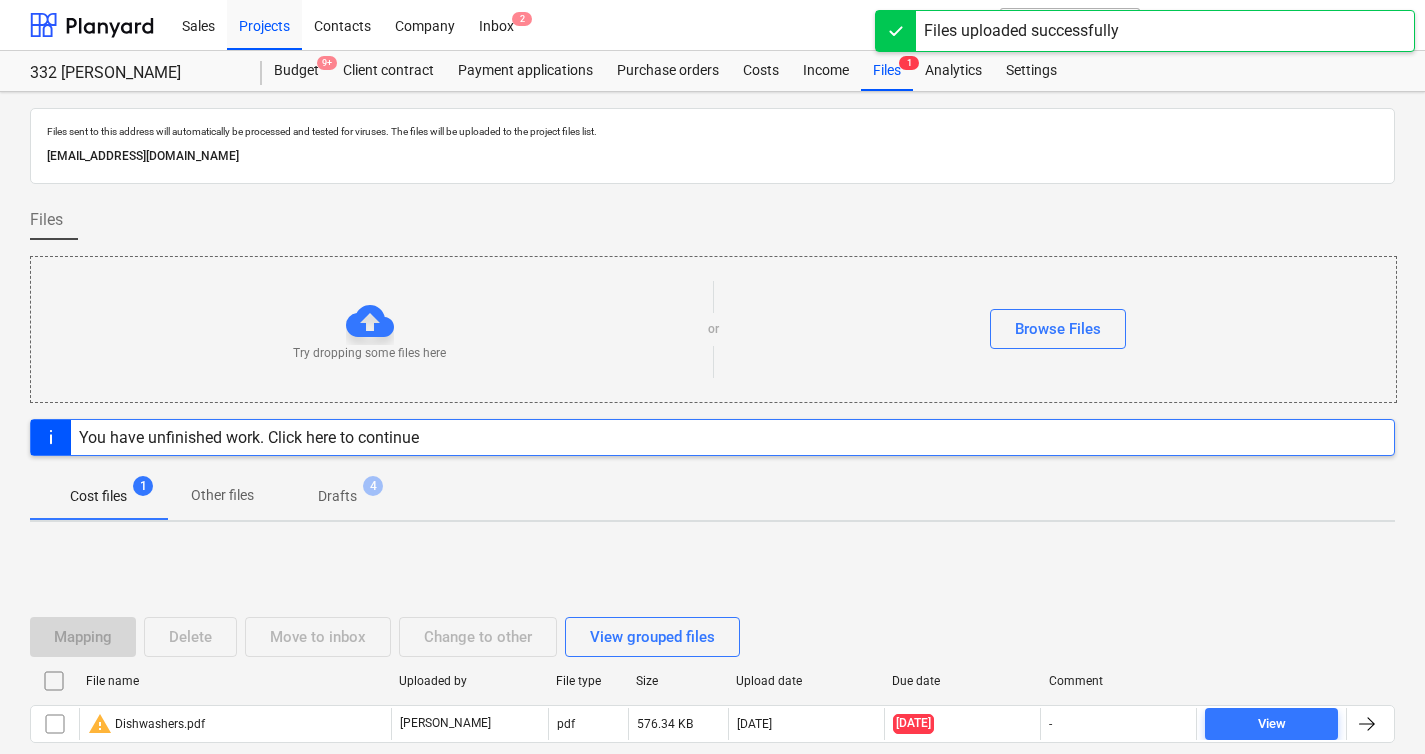 click on "Files" at bounding box center [712, 228] 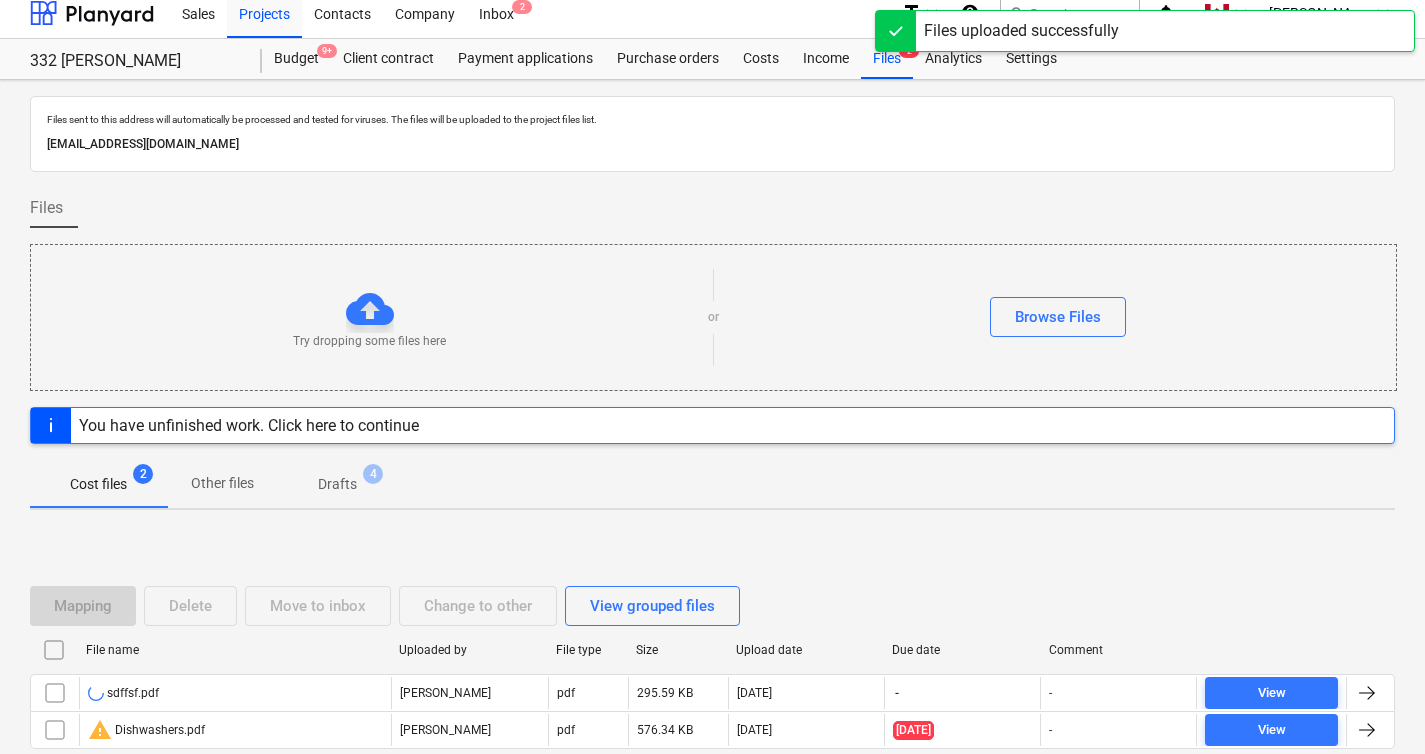 scroll, scrollTop: 0, scrollLeft: 0, axis: both 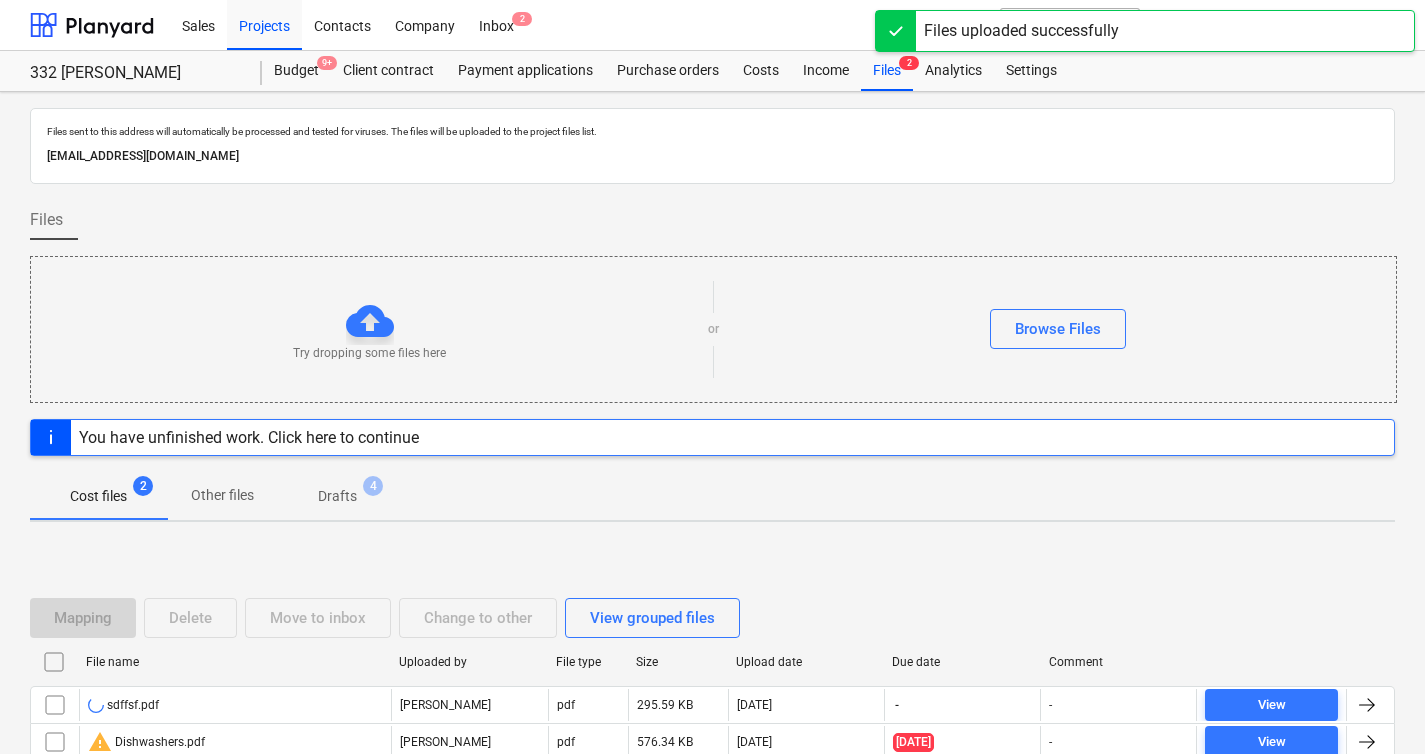click on "Files" at bounding box center (712, 228) 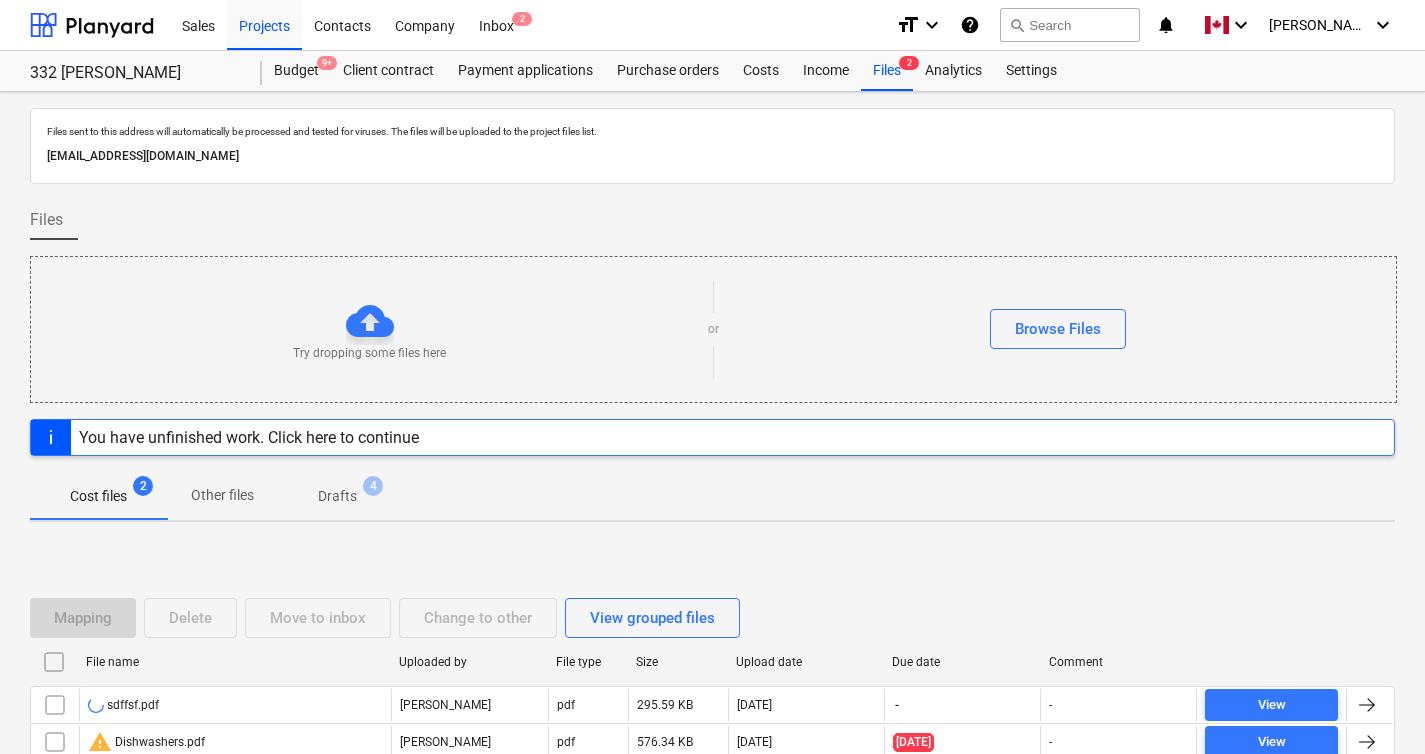 click on "Files" at bounding box center [712, 228] 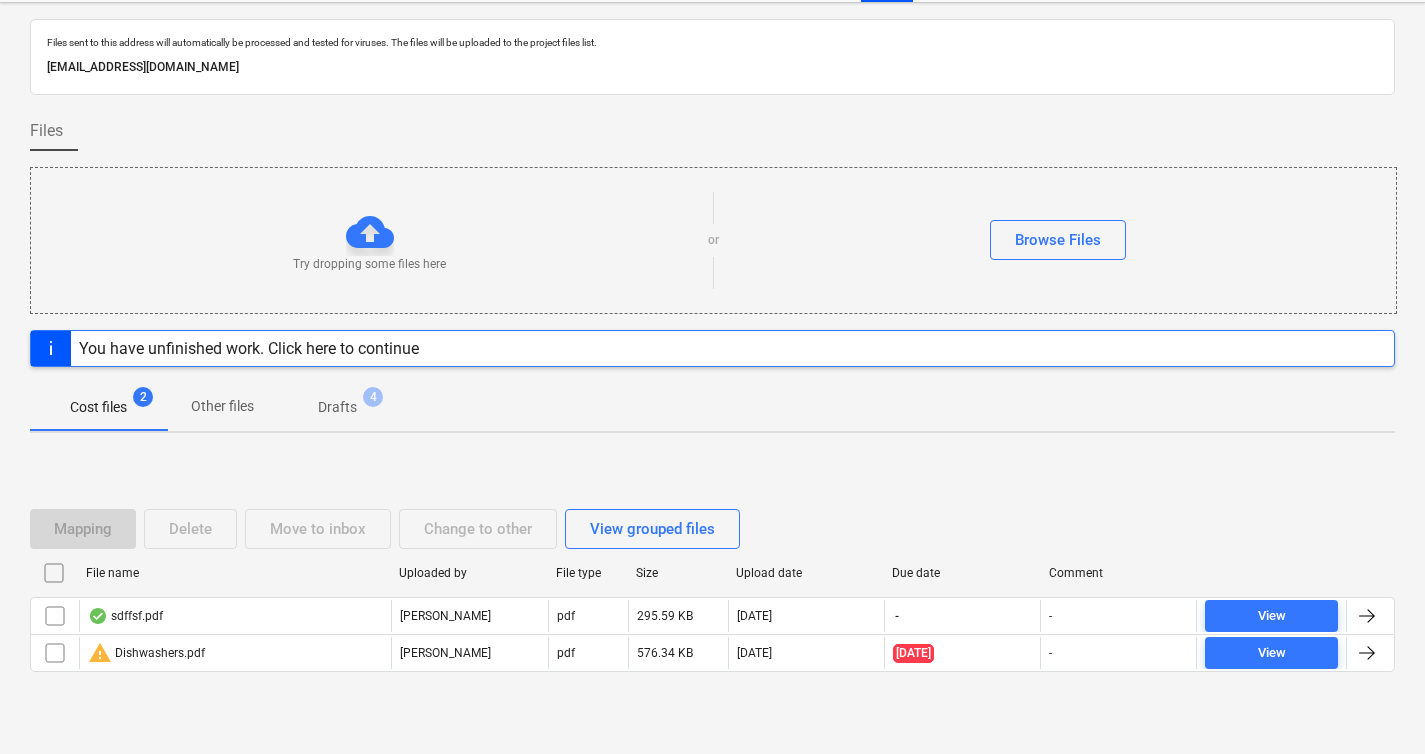 scroll, scrollTop: 116, scrollLeft: 0, axis: vertical 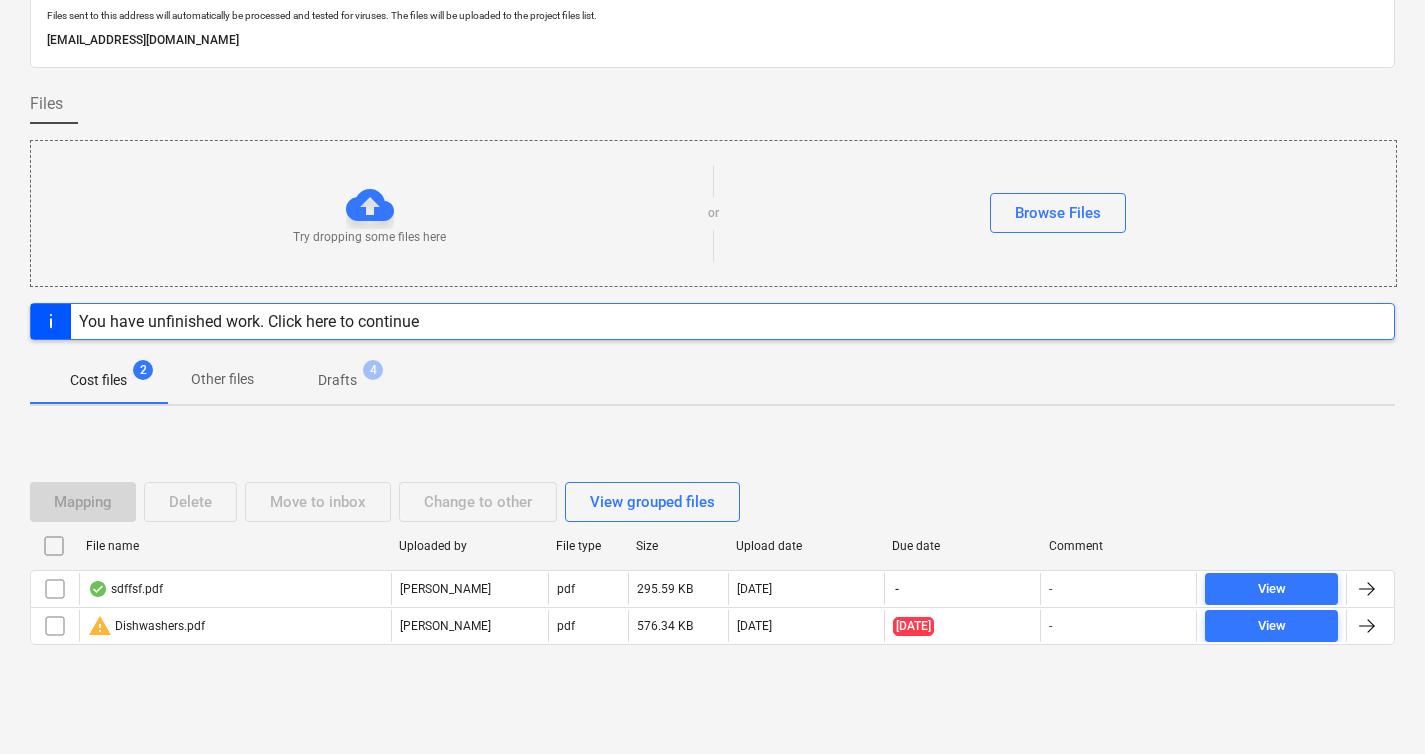 click on "Cost files 2 Other files Drafts 4" at bounding box center [712, 380] 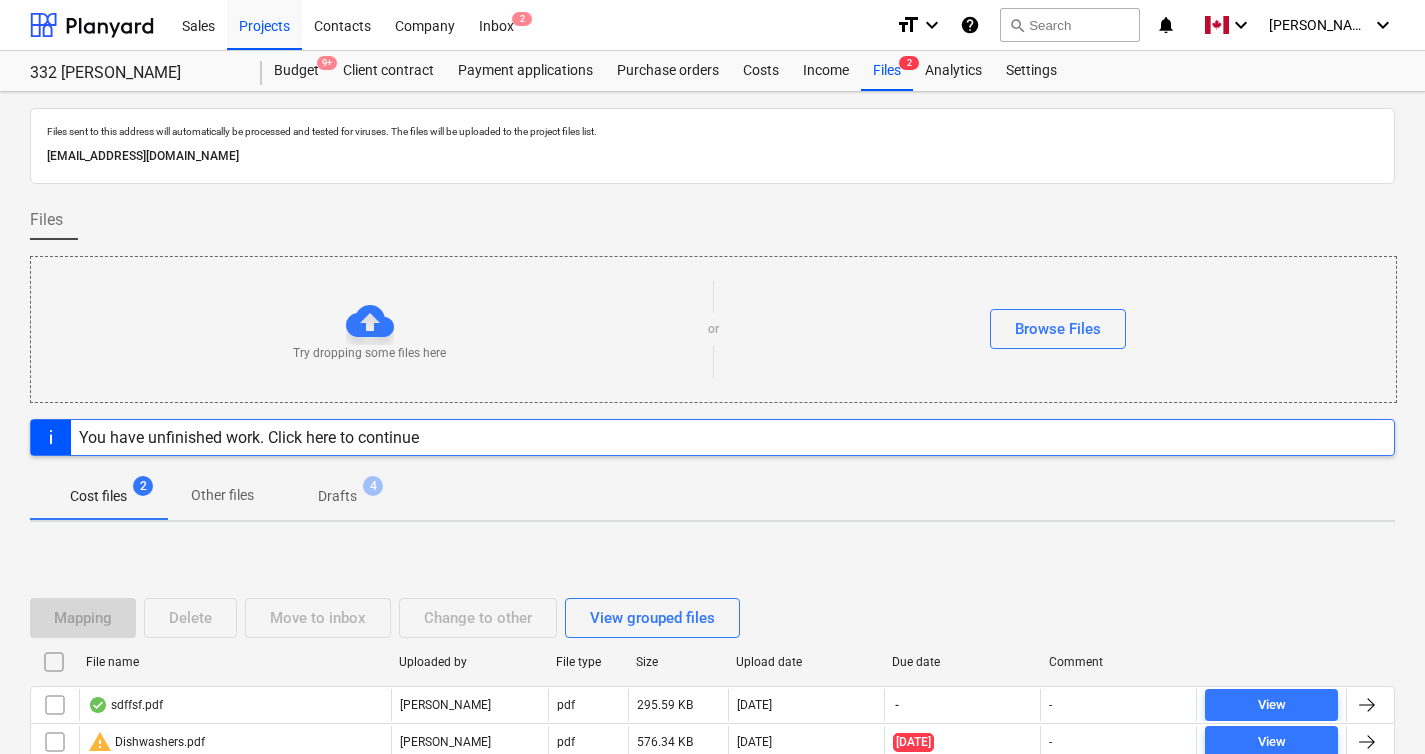 click on "Files" at bounding box center [712, 228] 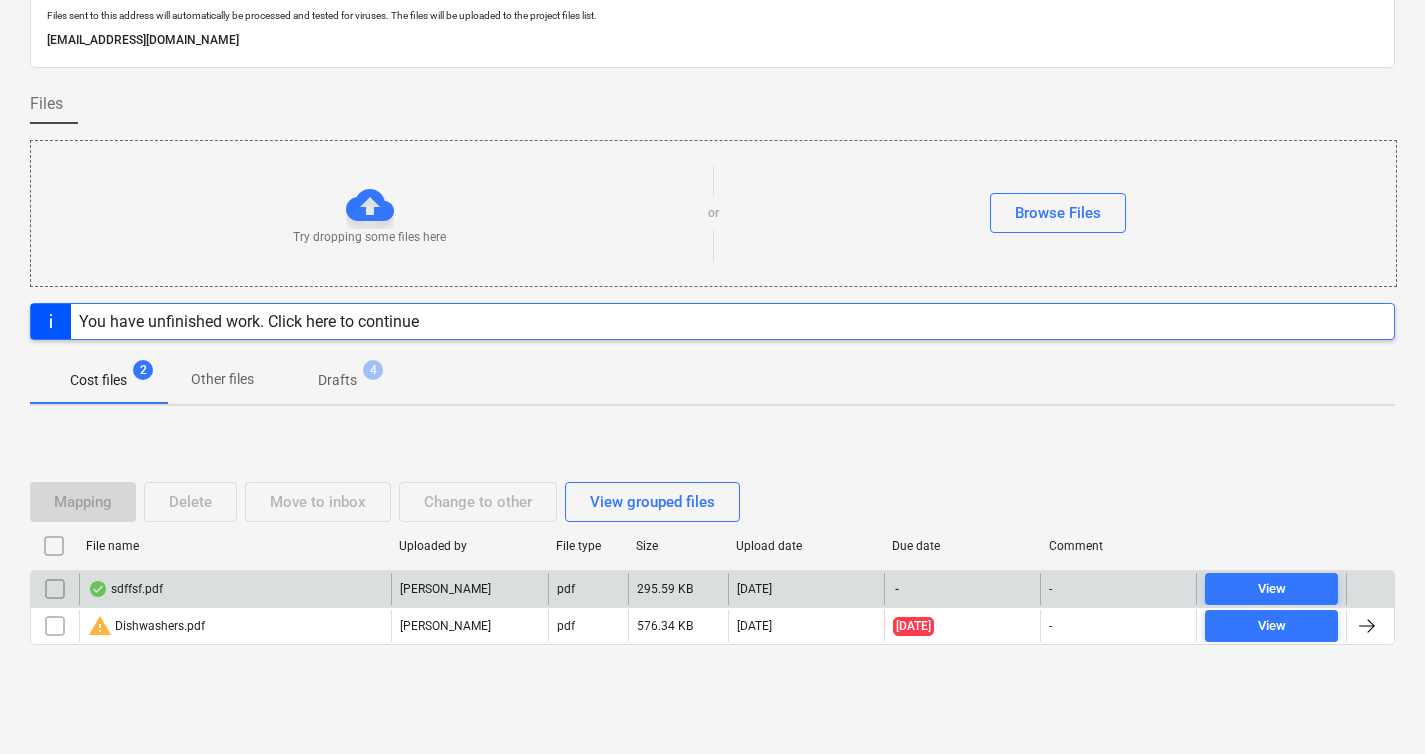 click at bounding box center (1367, 589) 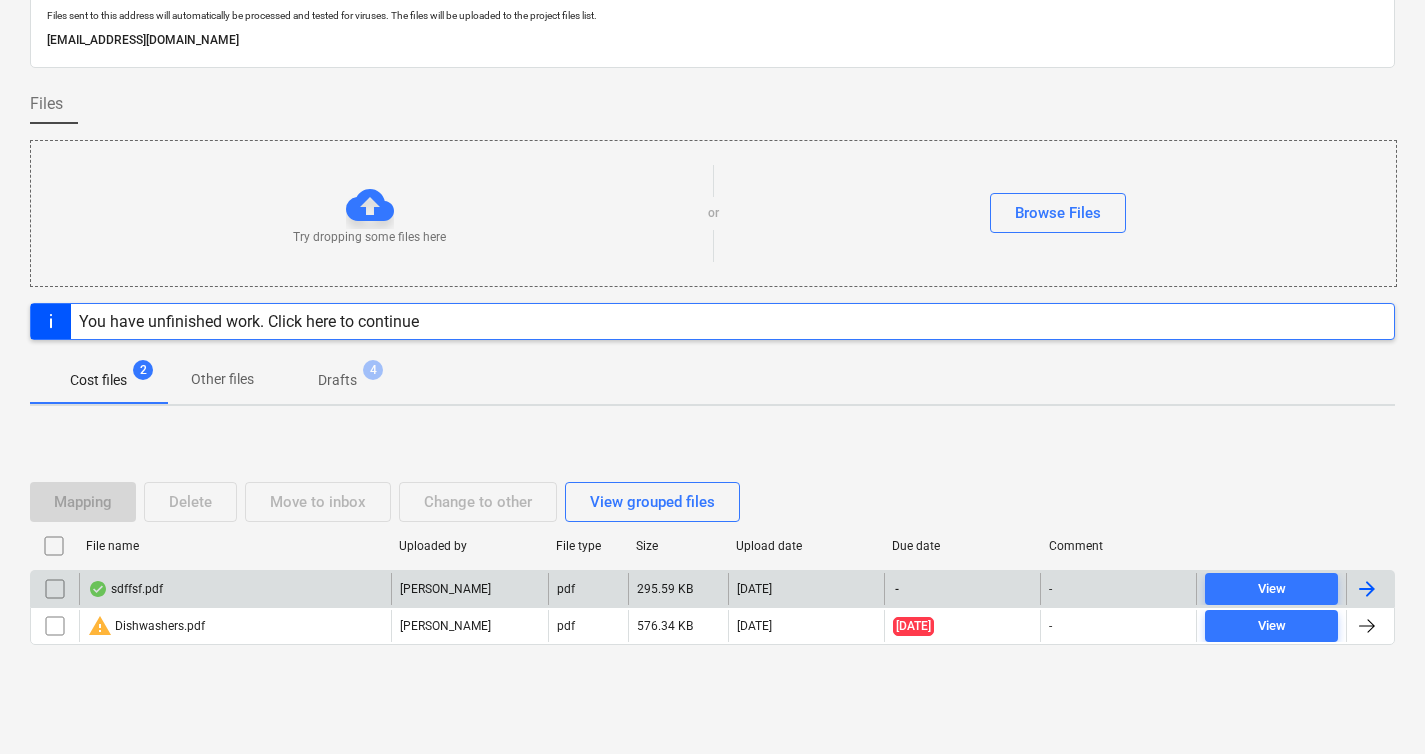 scroll, scrollTop: 96, scrollLeft: 0, axis: vertical 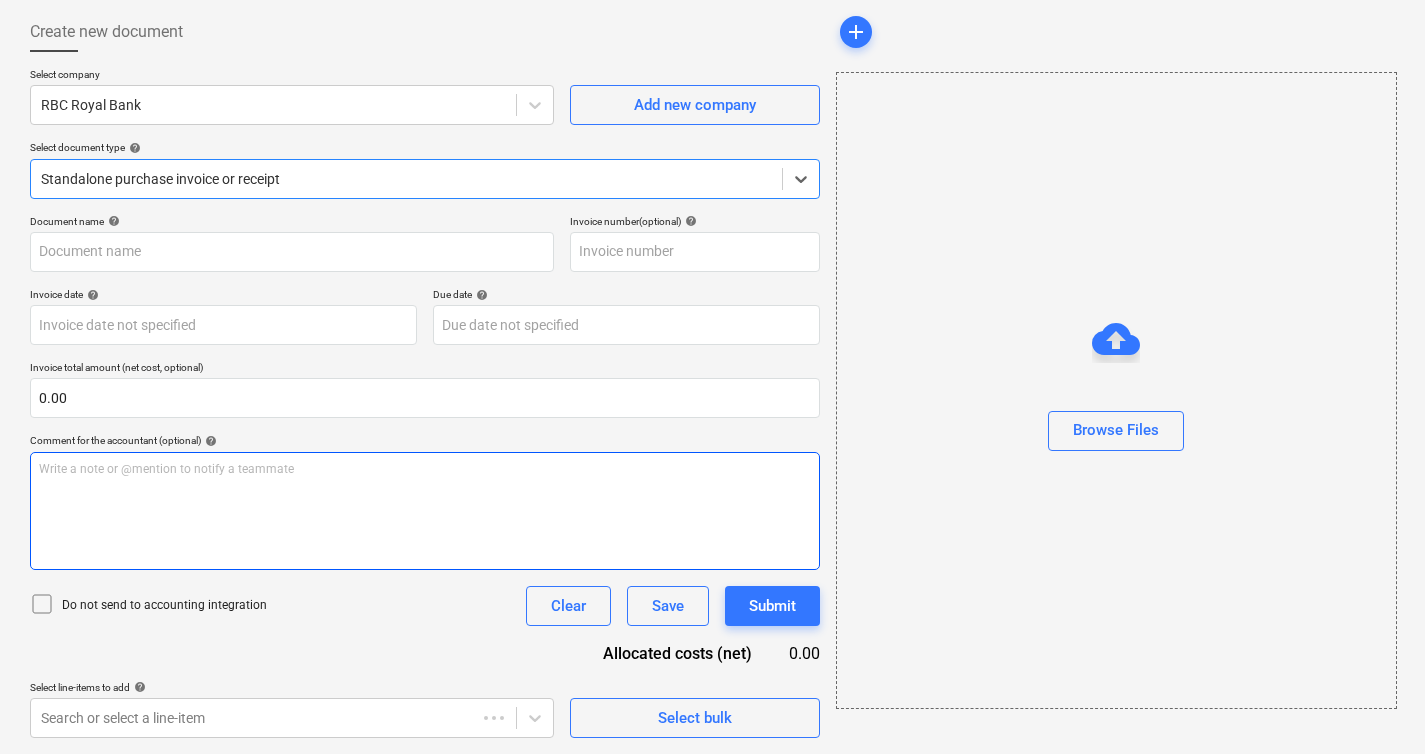 type on "sdffsf.pdf" 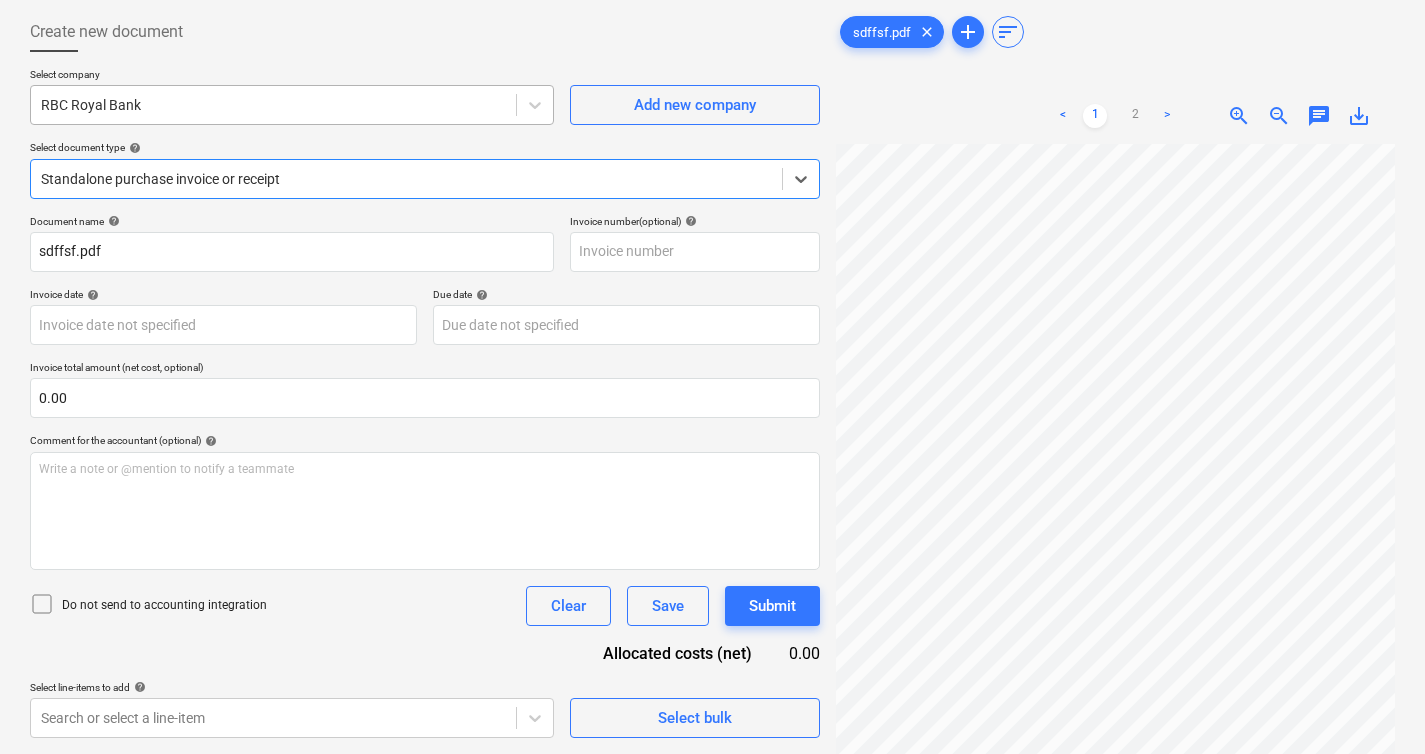 click at bounding box center (273, 105) 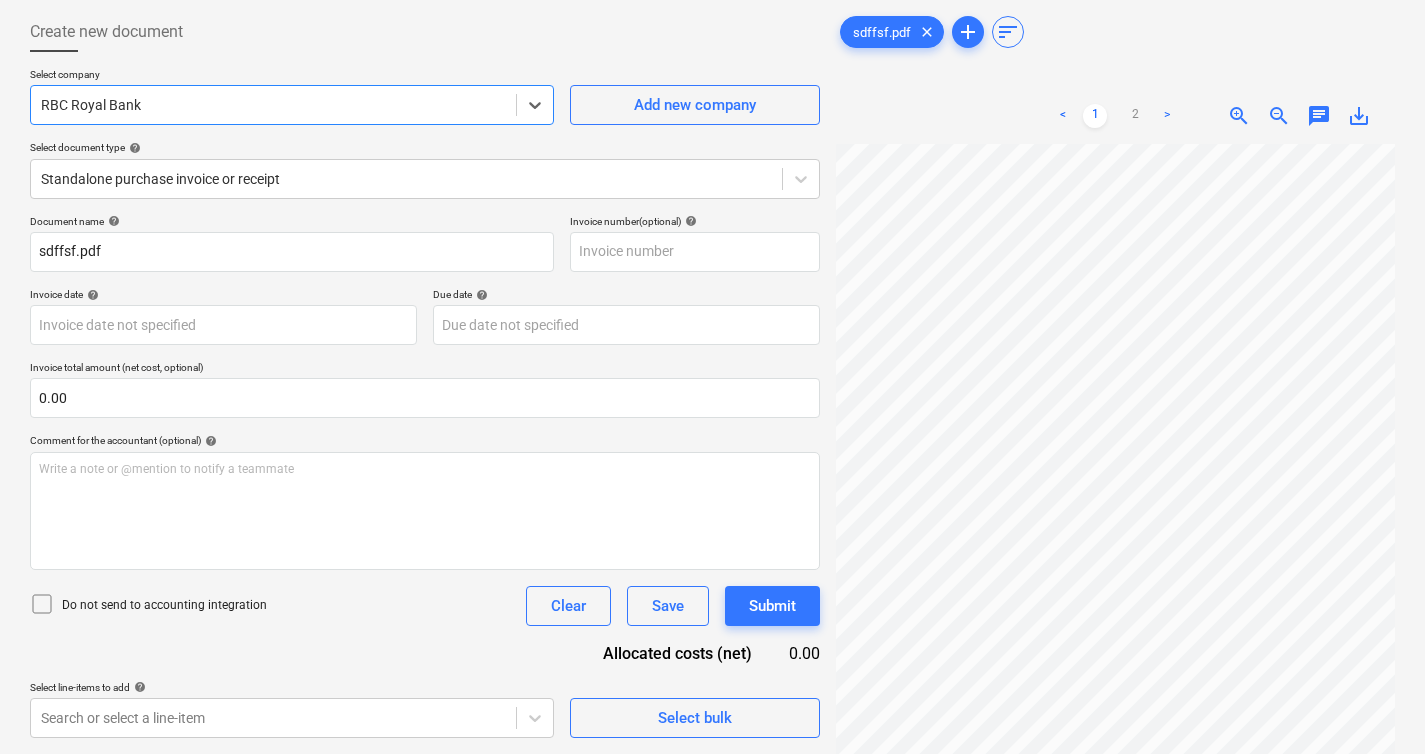 click at bounding box center (273, 105) 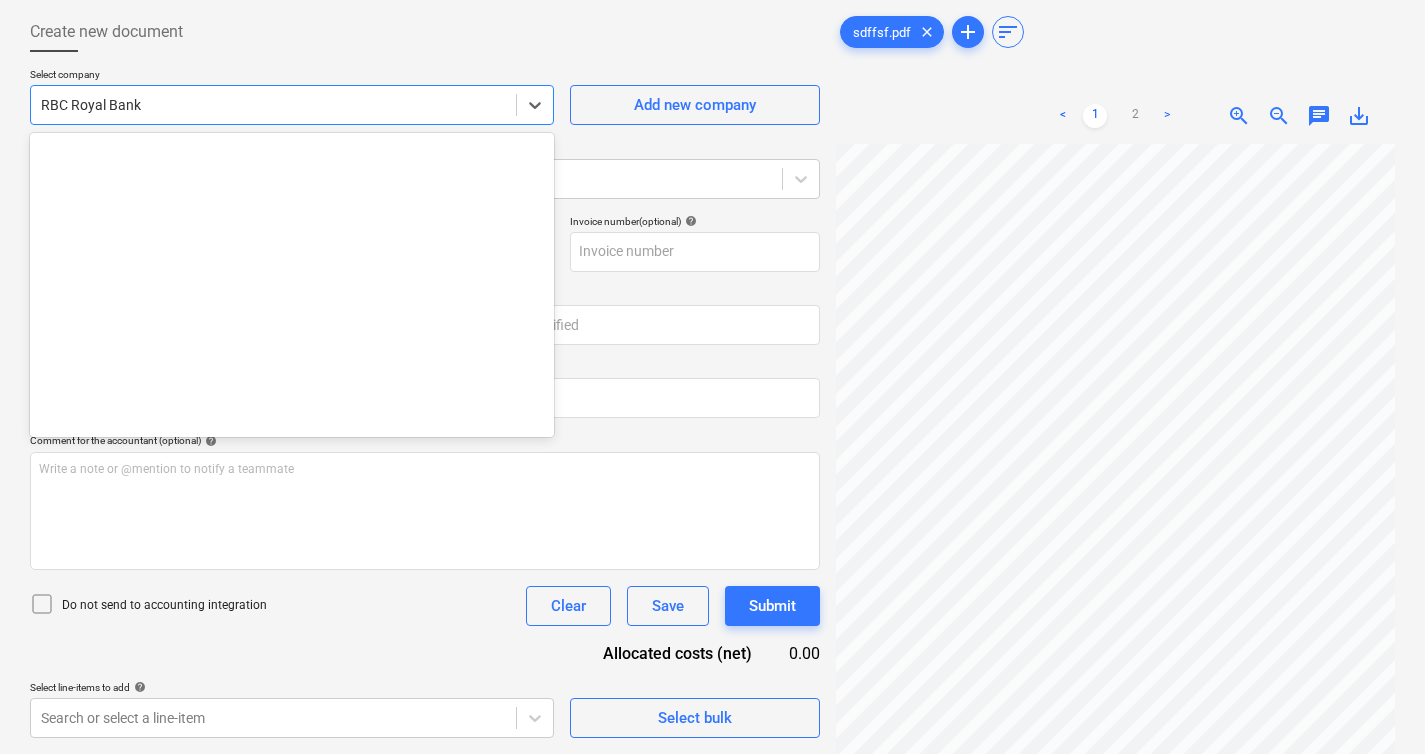 scroll, scrollTop: 4200, scrollLeft: 0, axis: vertical 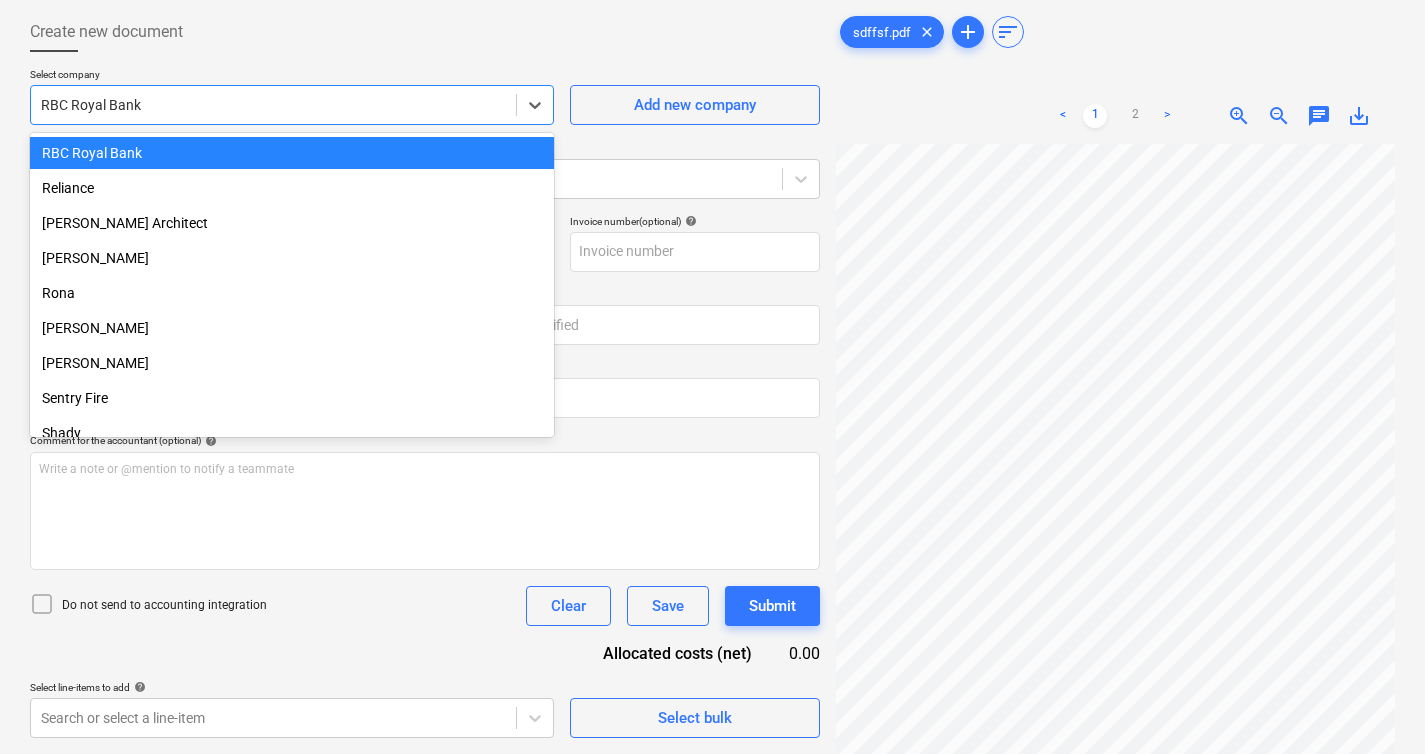 click at bounding box center [273, 105] 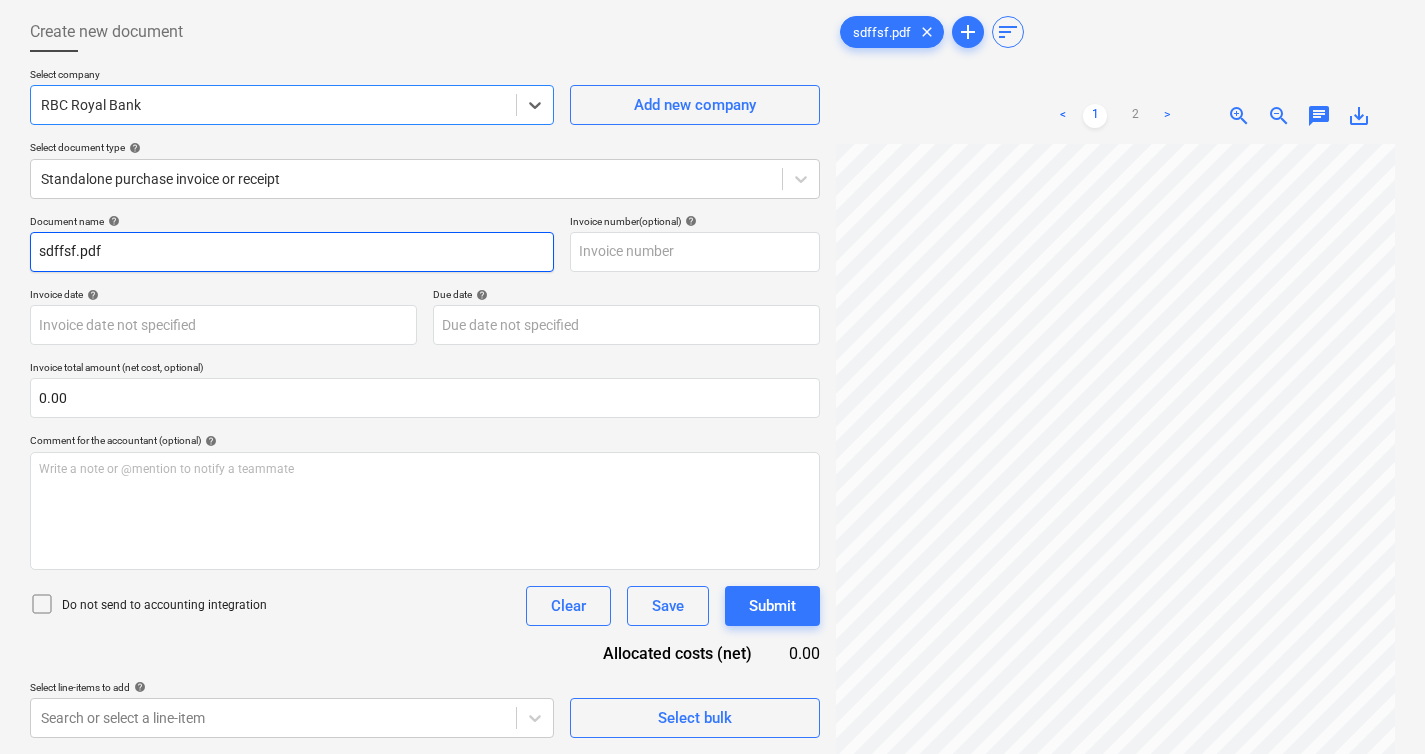 click on "sdffsf.pdf" at bounding box center [292, 252] 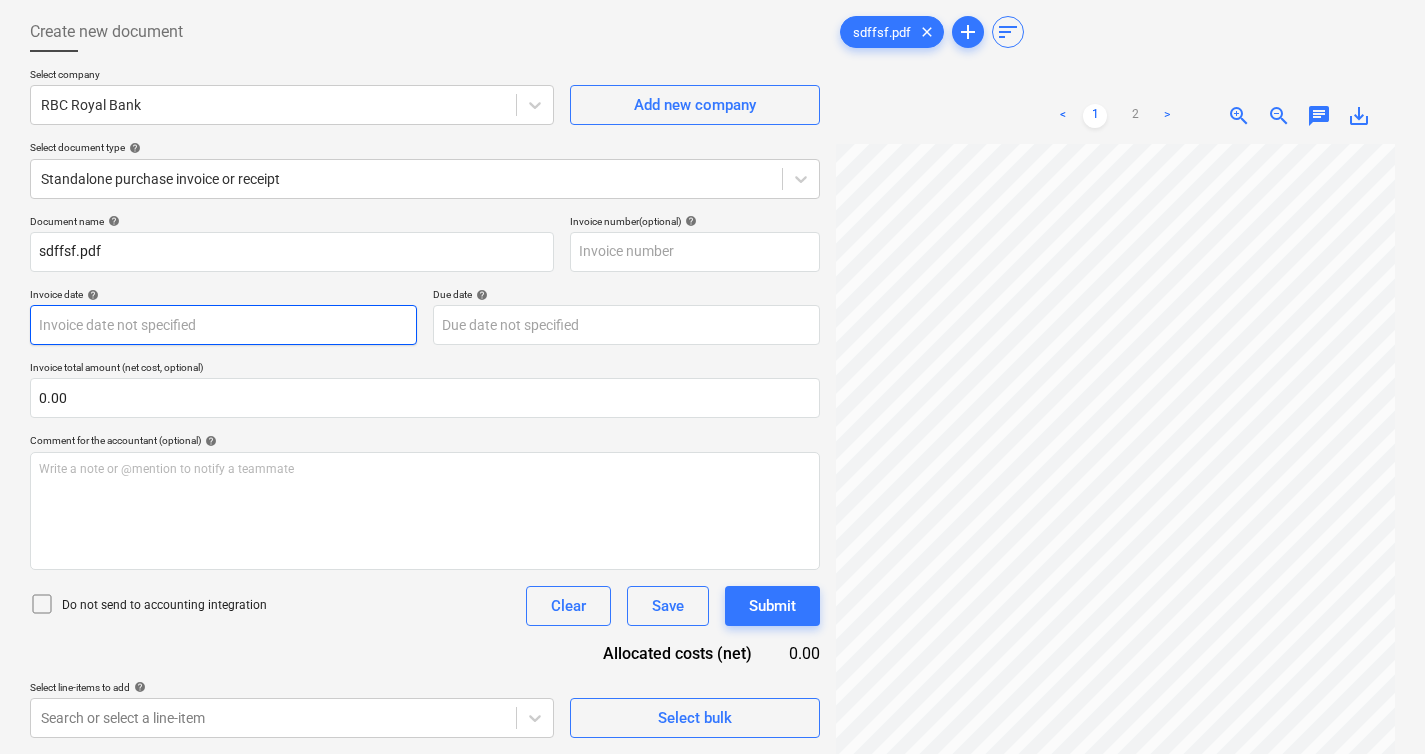 click on "Sales Projects Contacts Company Inbox 2 format_size keyboard_arrow_down help search Search notifications 0 keyboard_arrow_down [PERSON_NAME] keyboard_arrow_down 332 [PERSON_NAME] 332 [PERSON_NAME] Budget 9+ Client contract Payment applications Purchase orders Costs Income Files 2 Analytics Settings Create new document Select company RBC Royal Bank   Add new company Select document type help Standalone purchase invoice or receipt Document name help sdffsf.pdf Invoice number  (optional) help Invoice date help Press the down arrow key to interact with the calendar and
select a date. Press the question mark key to get the keyboard shortcuts for changing dates. Due date help Press the down arrow key to interact with the calendar and
select a date. Press the question mark key to get the keyboard shortcuts for changing dates. Invoice total amount (net cost, optional) 0.00 Comment for the accountant (optional) help Write a note or @mention to notify a teammate ﻿ Do not send to accounting integration Clear Save 0.00" at bounding box center [712, 281] 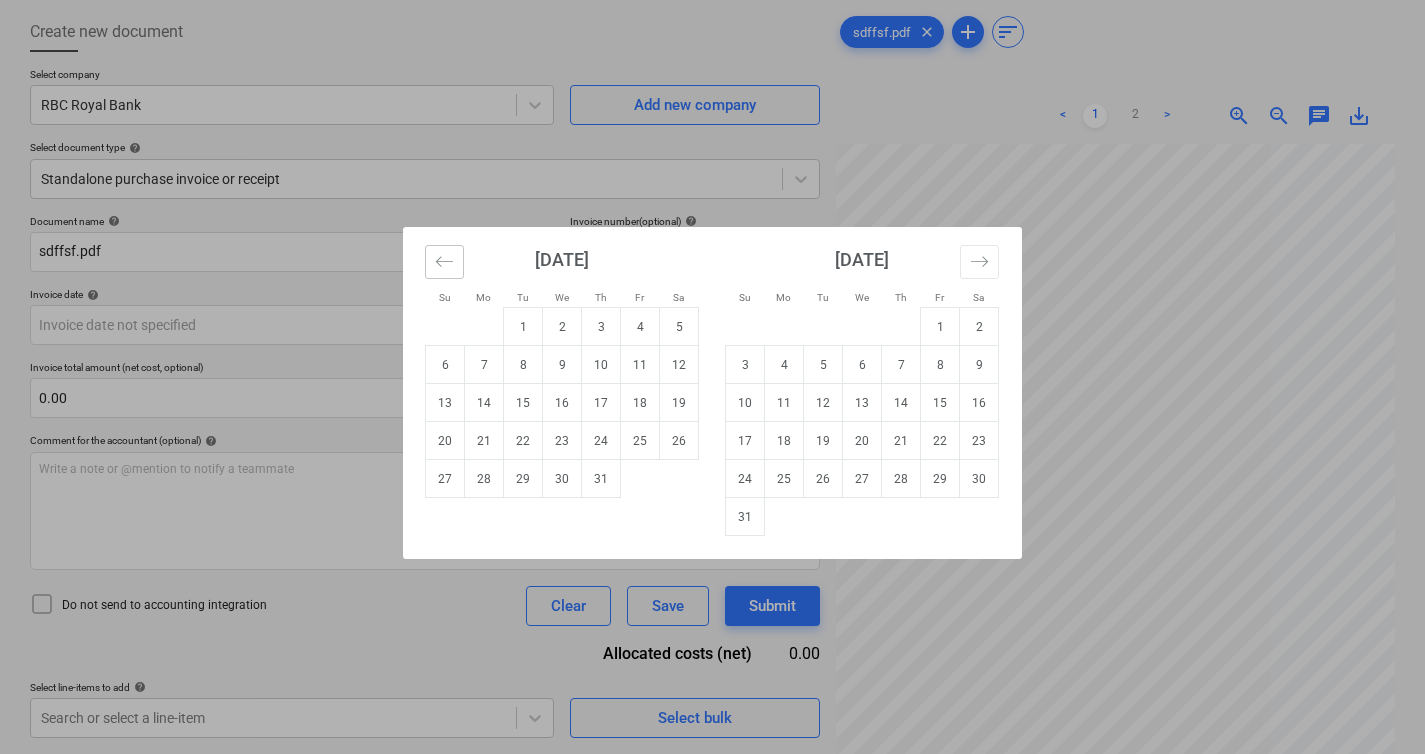 click 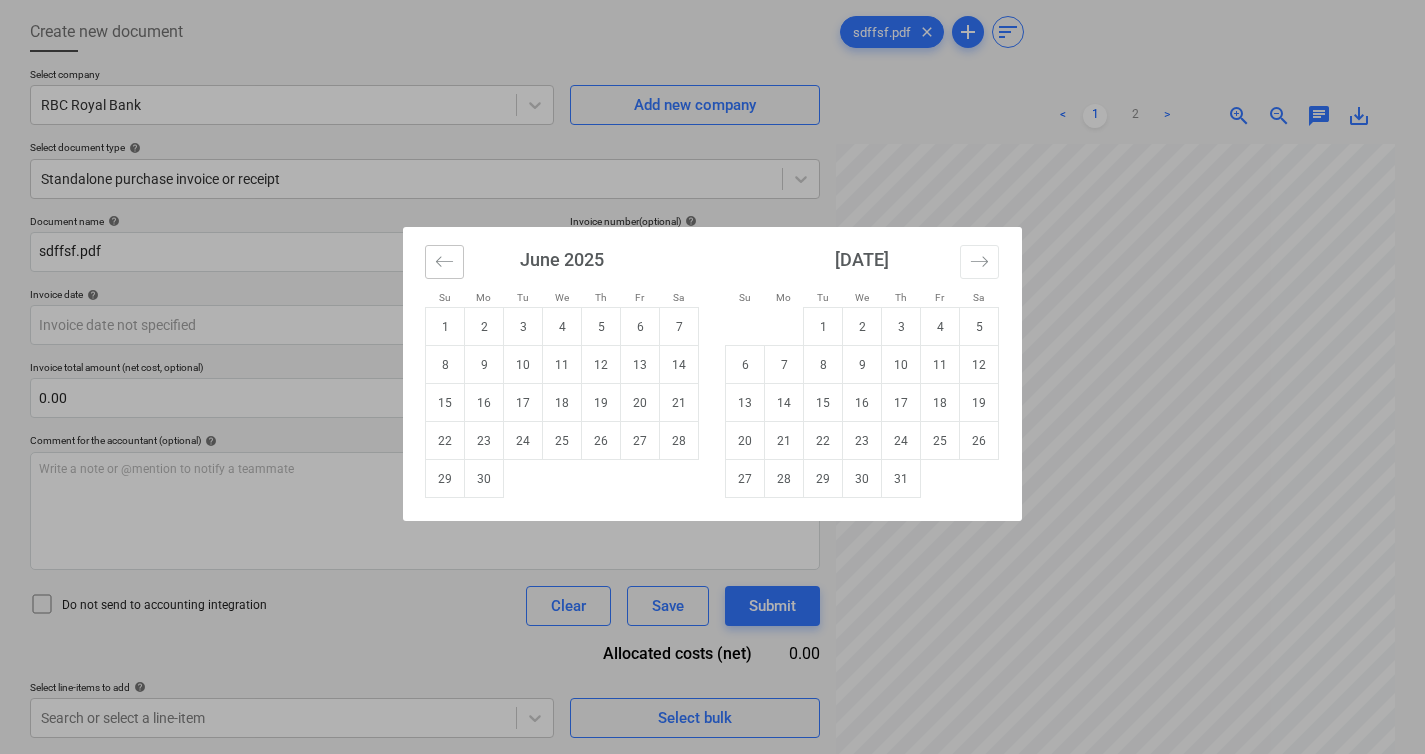click 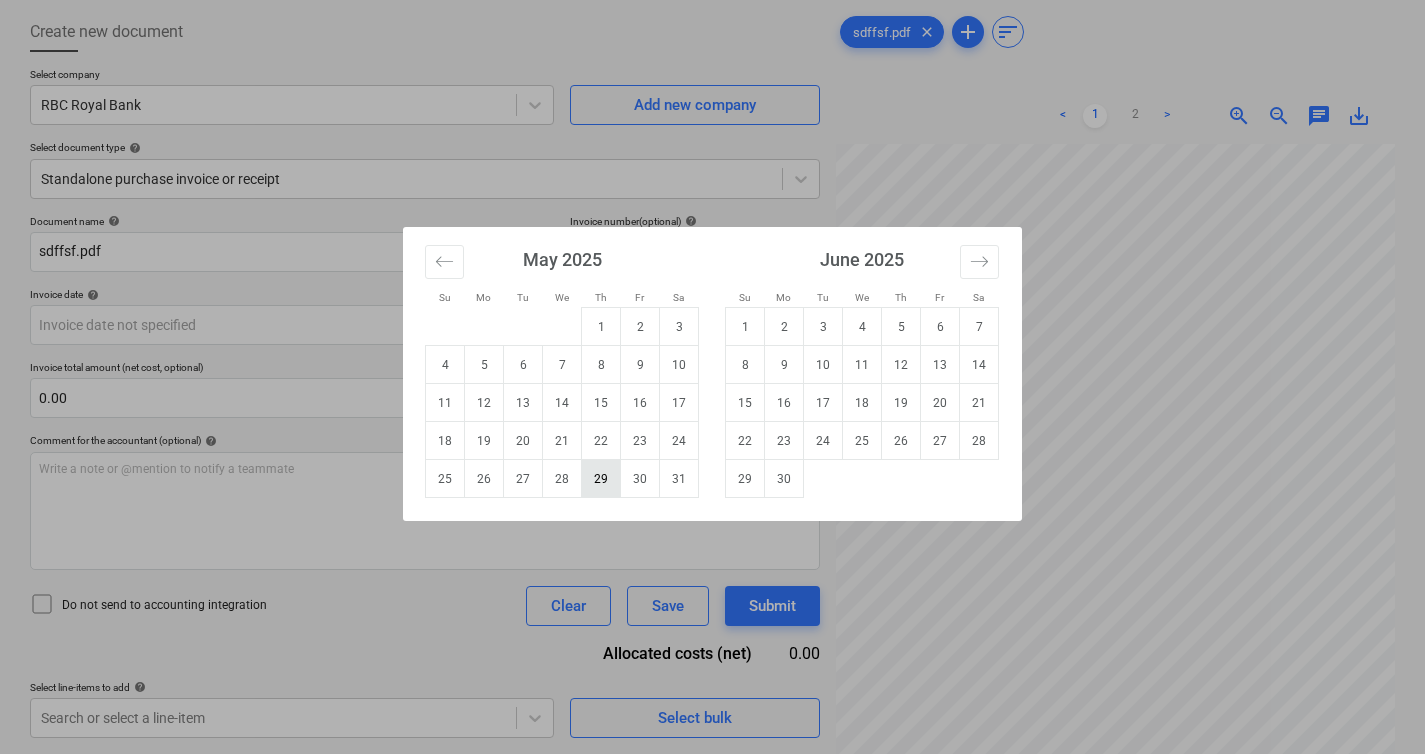 click on "29" at bounding box center [601, 479] 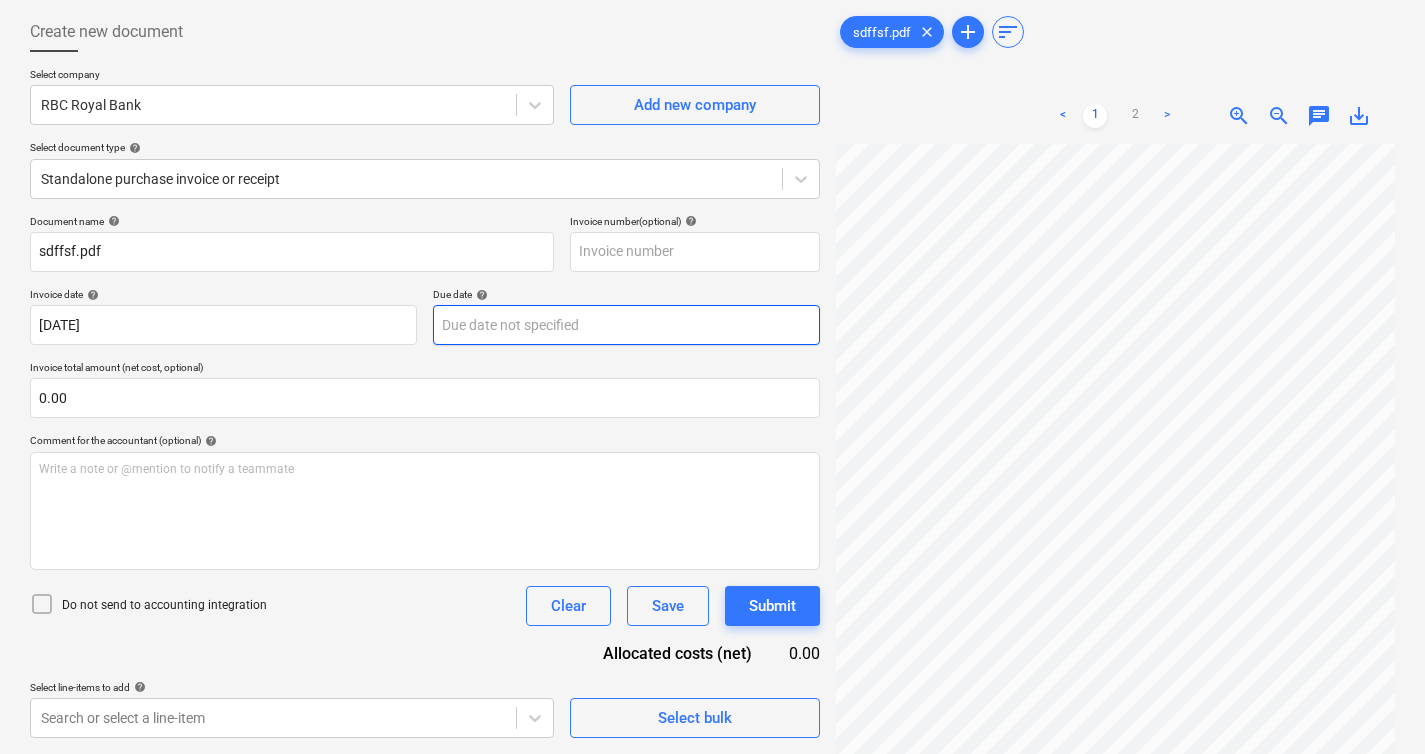 click on "Sales Projects Contacts Company Inbox 2 format_size keyboard_arrow_down help search Search notifications 0 keyboard_arrow_down [PERSON_NAME] keyboard_arrow_down 332 [PERSON_NAME] 332 [PERSON_NAME] Budget 9+ Client contract Payment applications Purchase orders Costs Income Files 2 Analytics Settings Create new document Select company RBC Royal Bank   Add new company Select document type help Standalone purchase invoice or receipt Document name help sdffsf.pdf Invoice number  (optional) help Invoice date help [DATE] [DATE] Press the down arrow key to interact with the calendar and
select a date. Press the question mark key to get the keyboard shortcuts for changing dates. Due date help Press the down arrow key to interact with the calendar and
select a date. Press the question mark key to get the keyboard shortcuts for changing dates. Invoice total amount (net cost, optional) 0.00 Comment for the accountant (optional) help Write a note or @mention to notify a teammate ﻿ Clear Save Submit 0.00 help add" at bounding box center [712, 281] 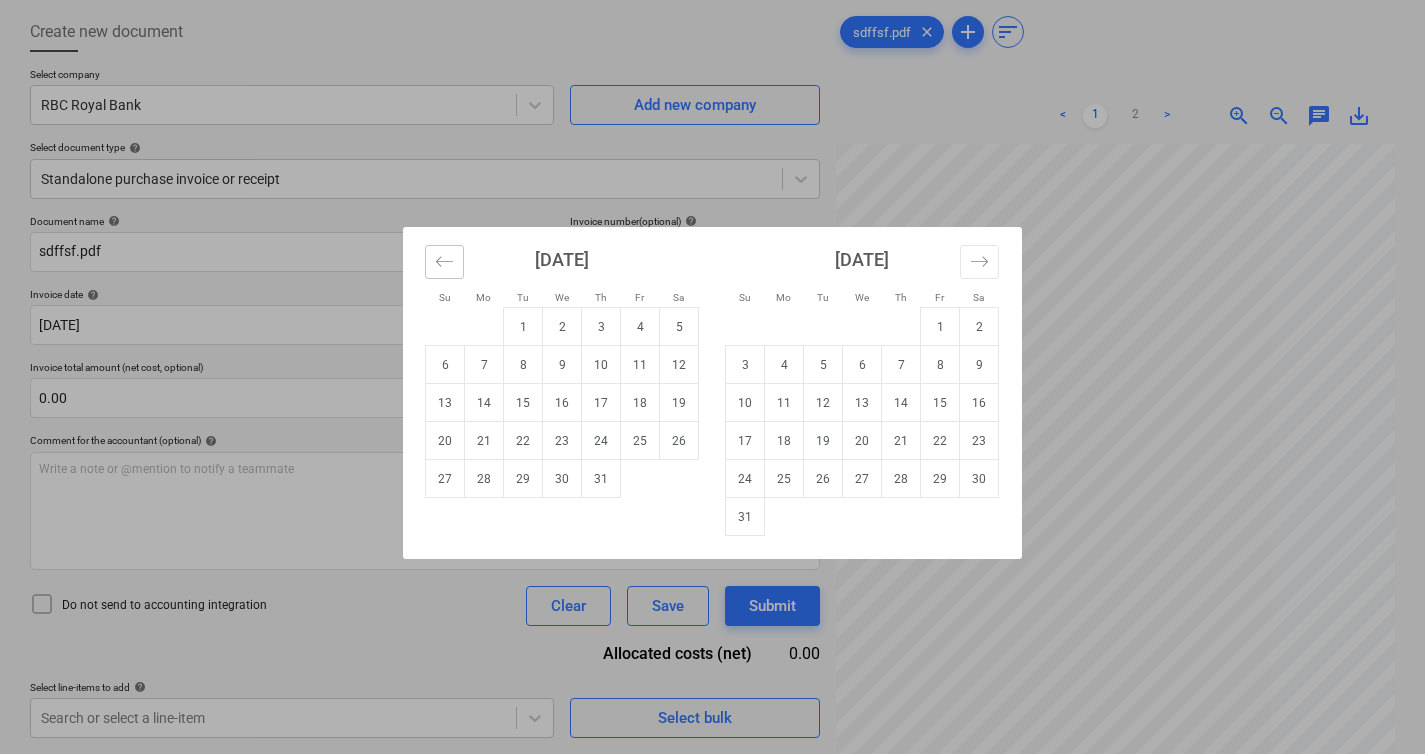 click 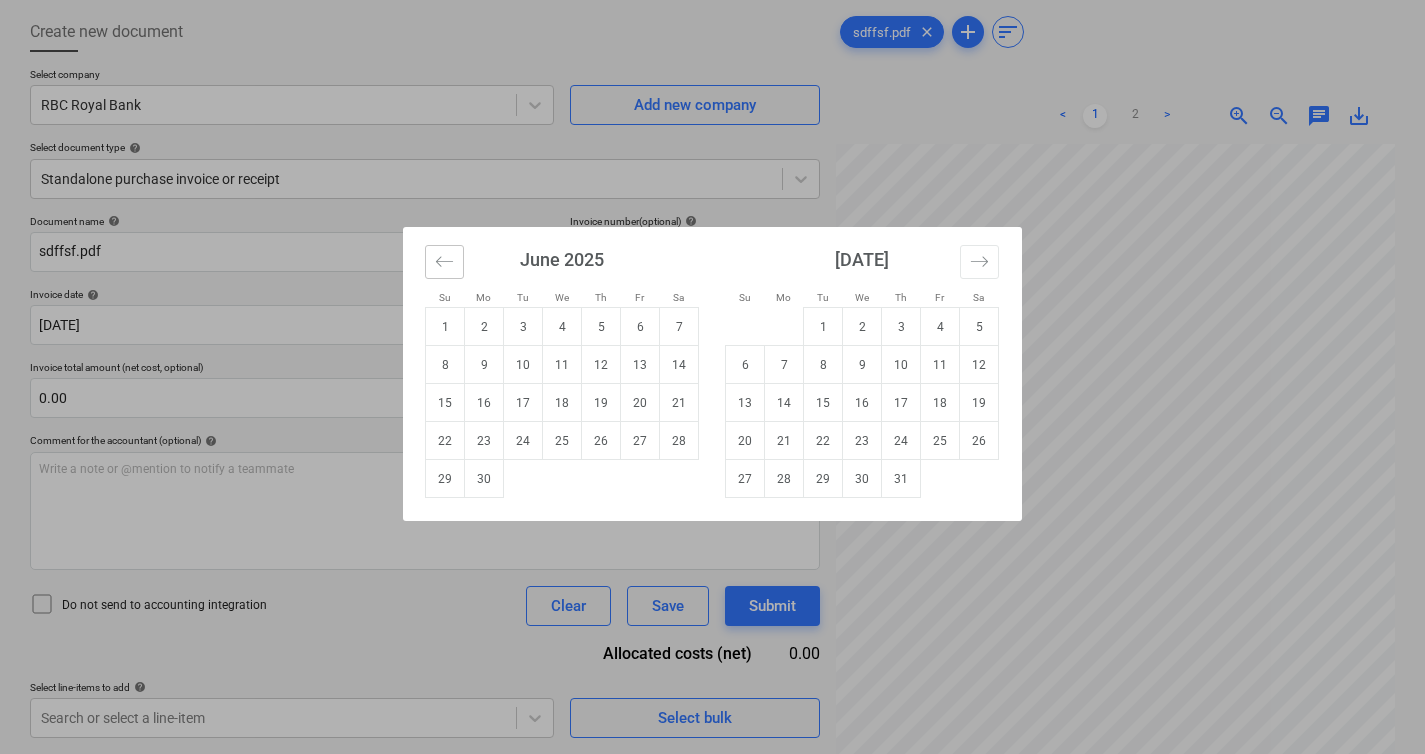 click 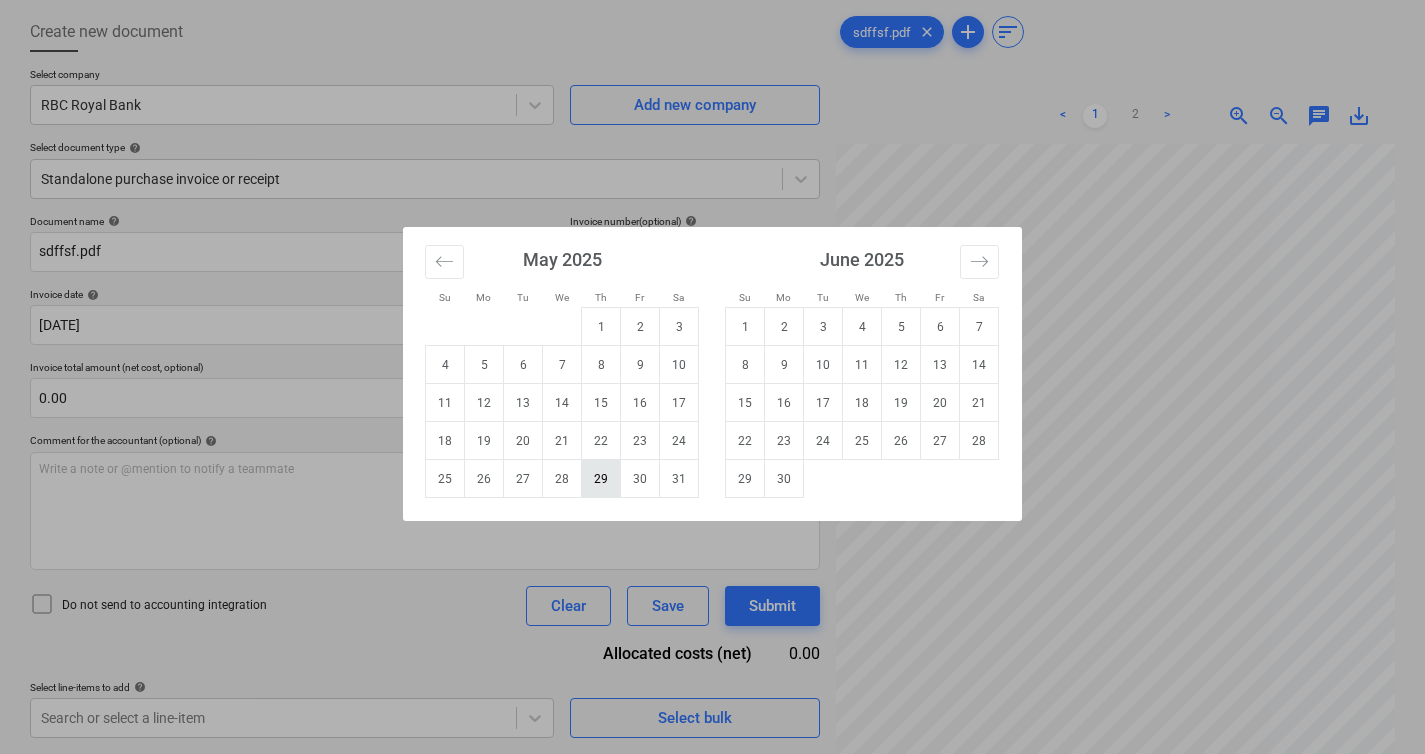 click on "29" at bounding box center [601, 479] 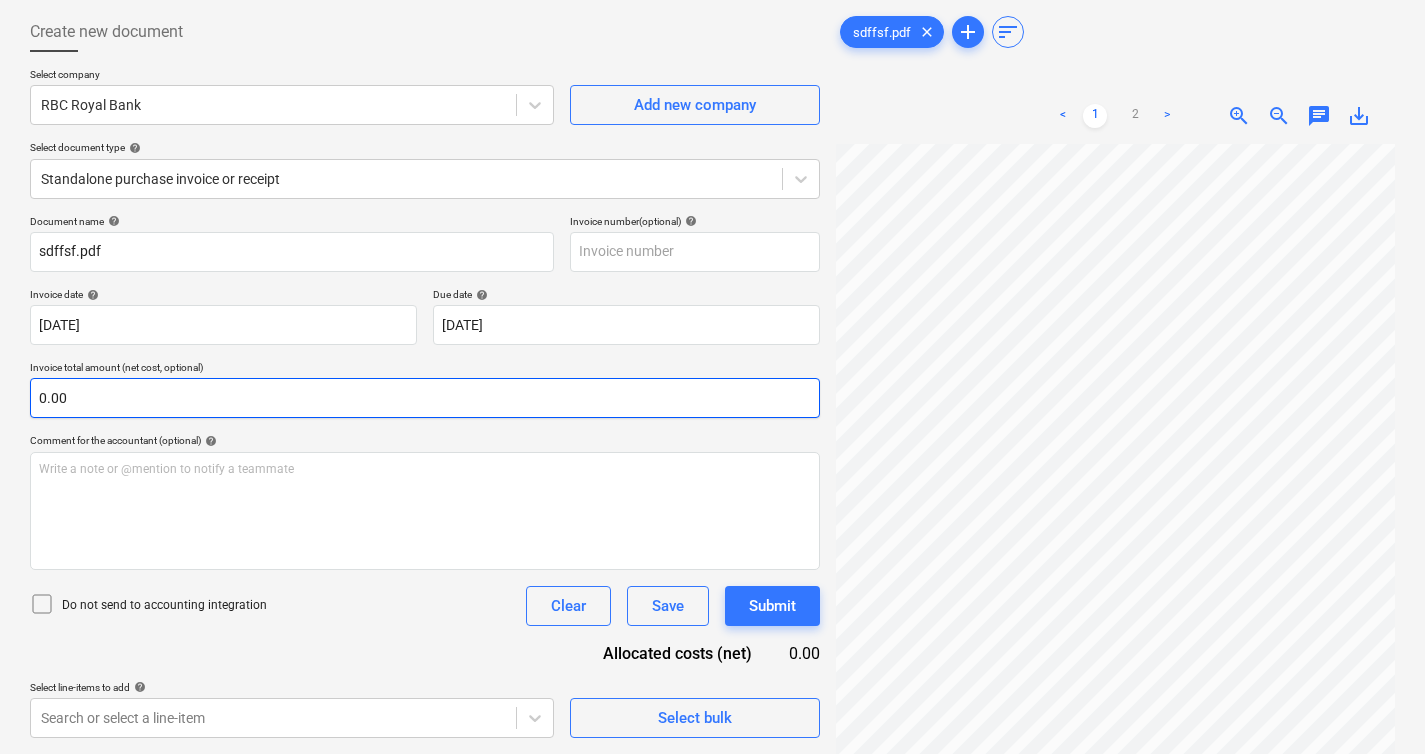 click on "0.00" at bounding box center (425, 398) 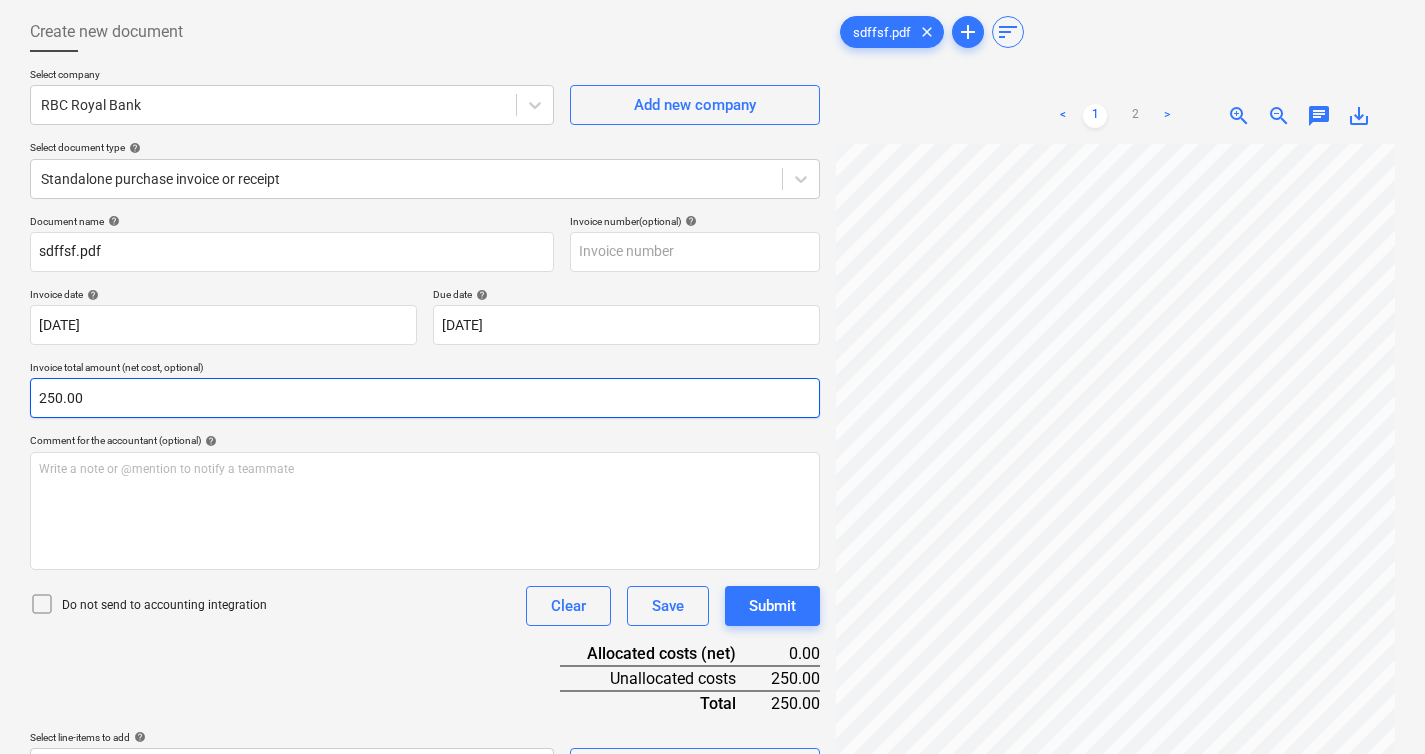 type on "250.00" 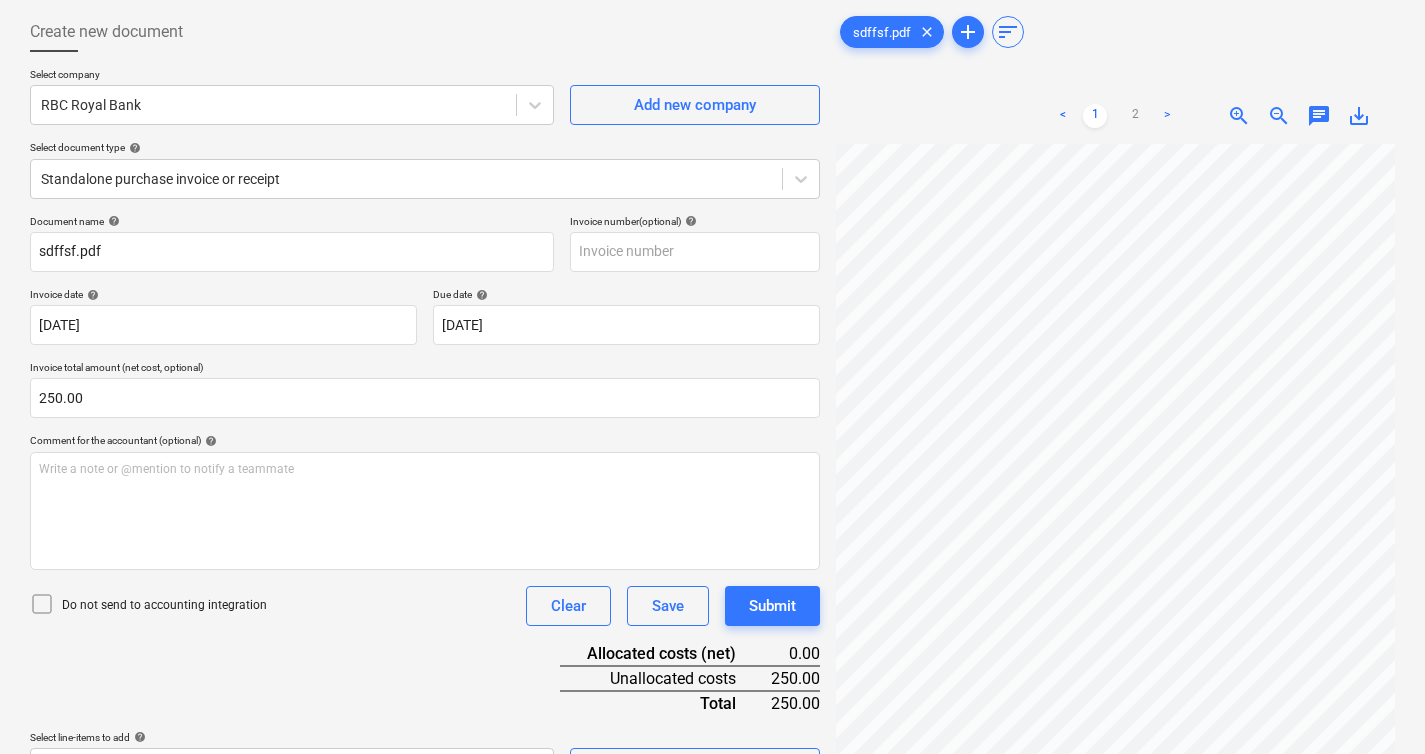 click on "Document name help sdffsf.pdf Invoice number  (optional) help Invoice date help [DATE] [DATE] Press the down arrow key to interact with the calendar and
select a date. Press the question mark key to get the keyboard shortcuts for changing dates. Due date help [DATE] [DATE] Press the down arrow key to interact with the calendar and
select a date. Press the question mark key to get the keyboard shortcuts for changing dates. Invoice total amount (net cost, optional) 250.00 Comment for the accountant (optional) help Write a note or @mention to notify a teammate ﻿ Do not send to accounting integration Clear Save Submit Allocated costs (net) 0.00 Unallocated costs 250.00 Total 250.00 Select line-items to add help Search or select a line-item Select bulk" at bounding box center [425, 501] 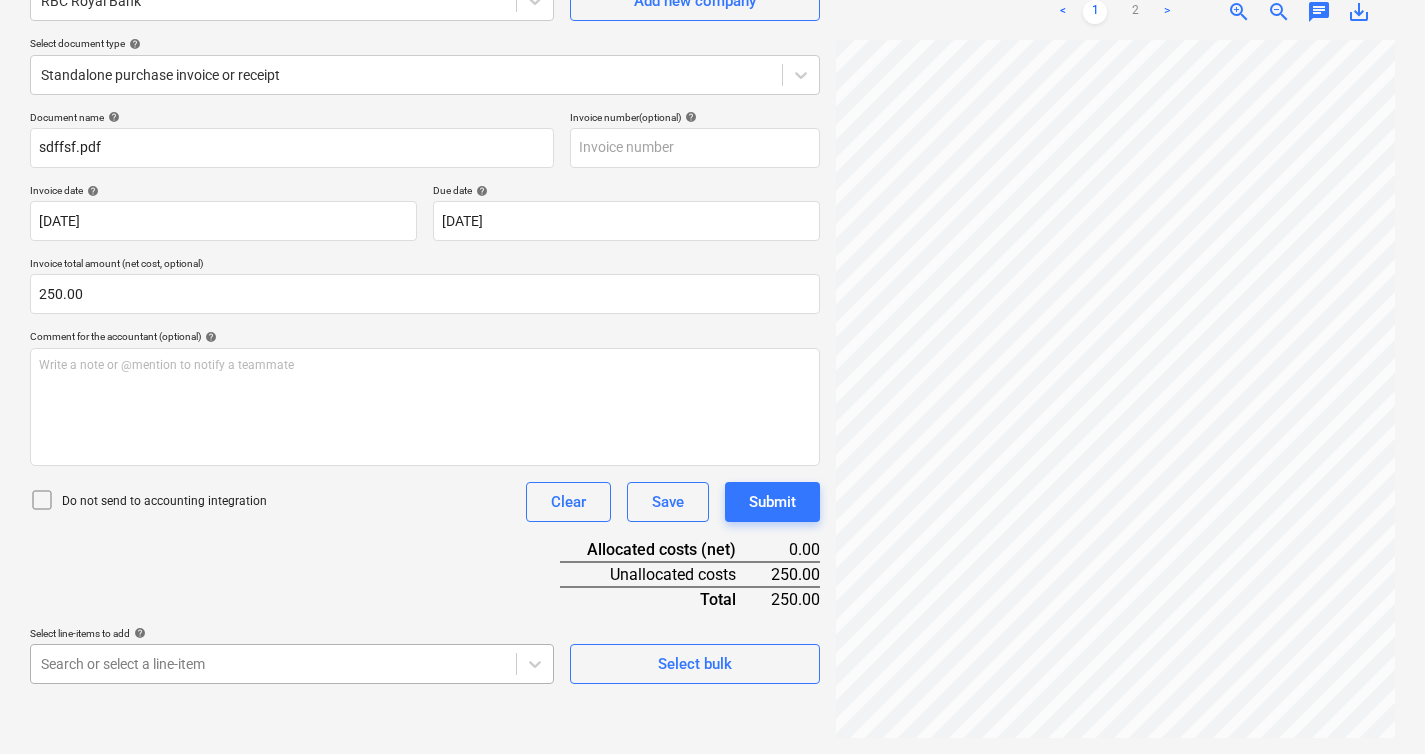click on "Sales Projects Contacts Company Inbox 2 format_size keyboard_arrow_down help search Search notifications 0 keyboard_arrow_down [PERSON_NAME] keyboard_arrow_down 332 [PERSON_NAME] 332 [PERSON_NAME] Budget 9+ Client contract Payment applications Purchase orders Costs Income Files 2 Analytics Settings Create new document Select company RBC Royal Bank   Add new company Select document type help Standalone purchase invoice or receipt Document name help sdffsf.pdf Invoice number  (optional) help Invoice date help [DATE] [DATE] Press the down arrow key to interact with the calendar and
select a date. Press the question mark key to get the keyboard shortcuts for changing dates. Due date help [DATE] [DATE] Press the down arrow key to interact with the calendar and
select a date. Press the question mark key to get the keyboard shortcuts for changing dates. Invoice total amount (net cost, optional) 250.00 Comment for the accountant (optional) help Write a note or @mention to notify a teammate ﻿ Clear" at bounding box center [712, 177] 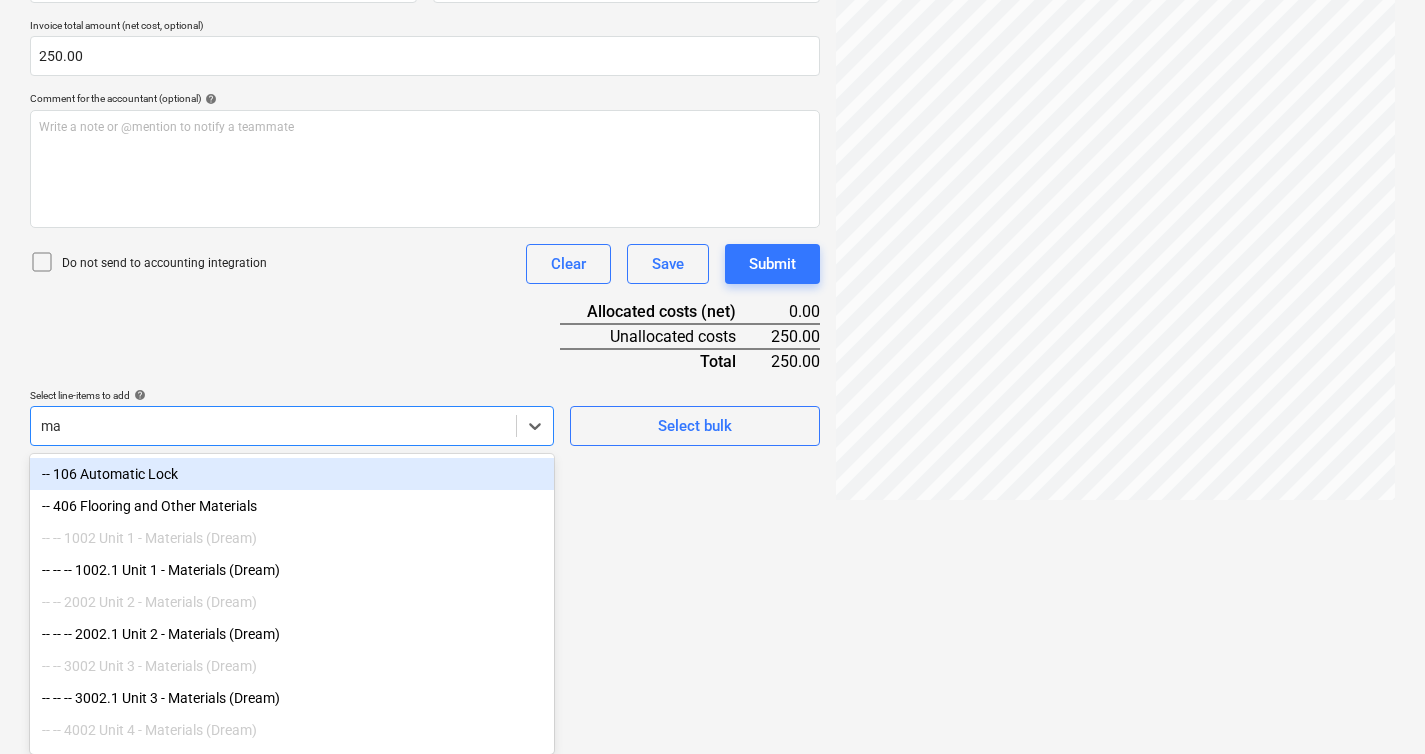 scroll, scrollTop: 438, scrollLeft: 0, axis: vertical 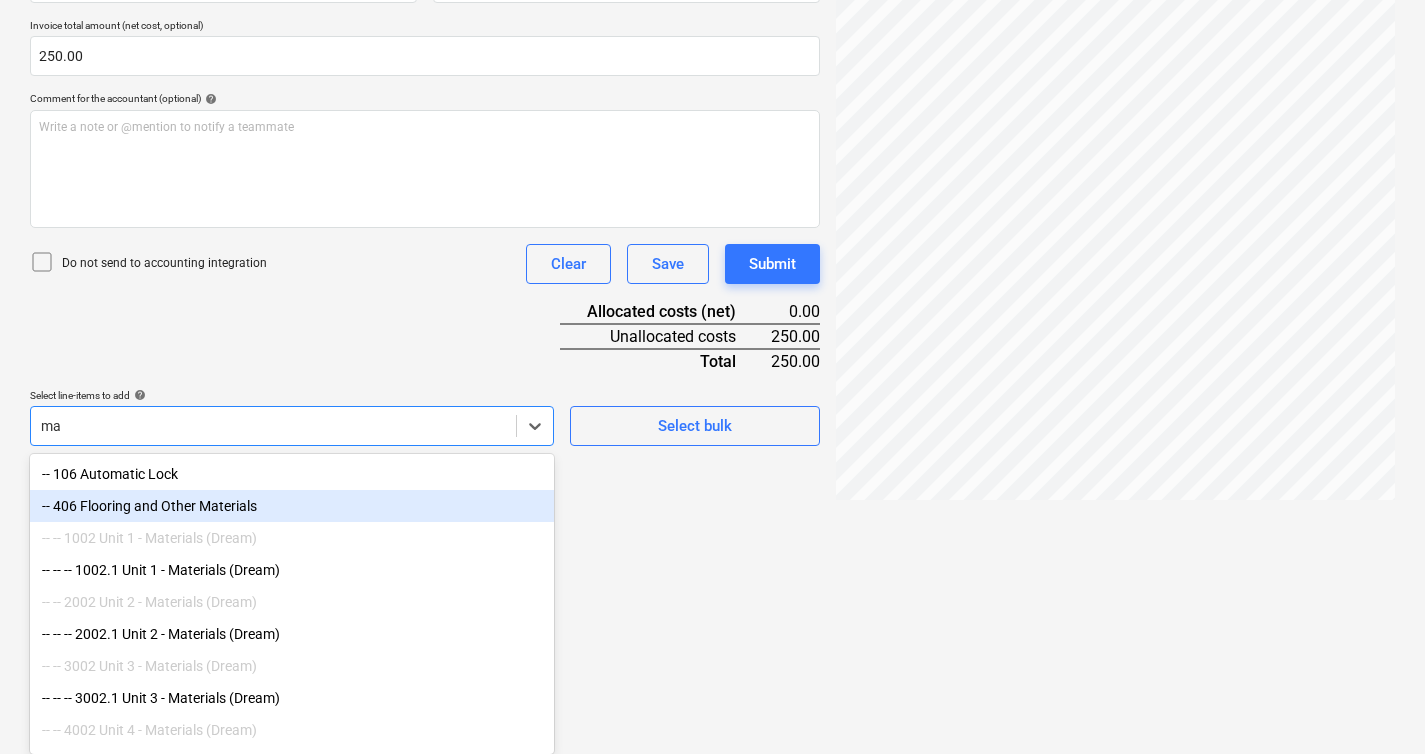 type on "m" 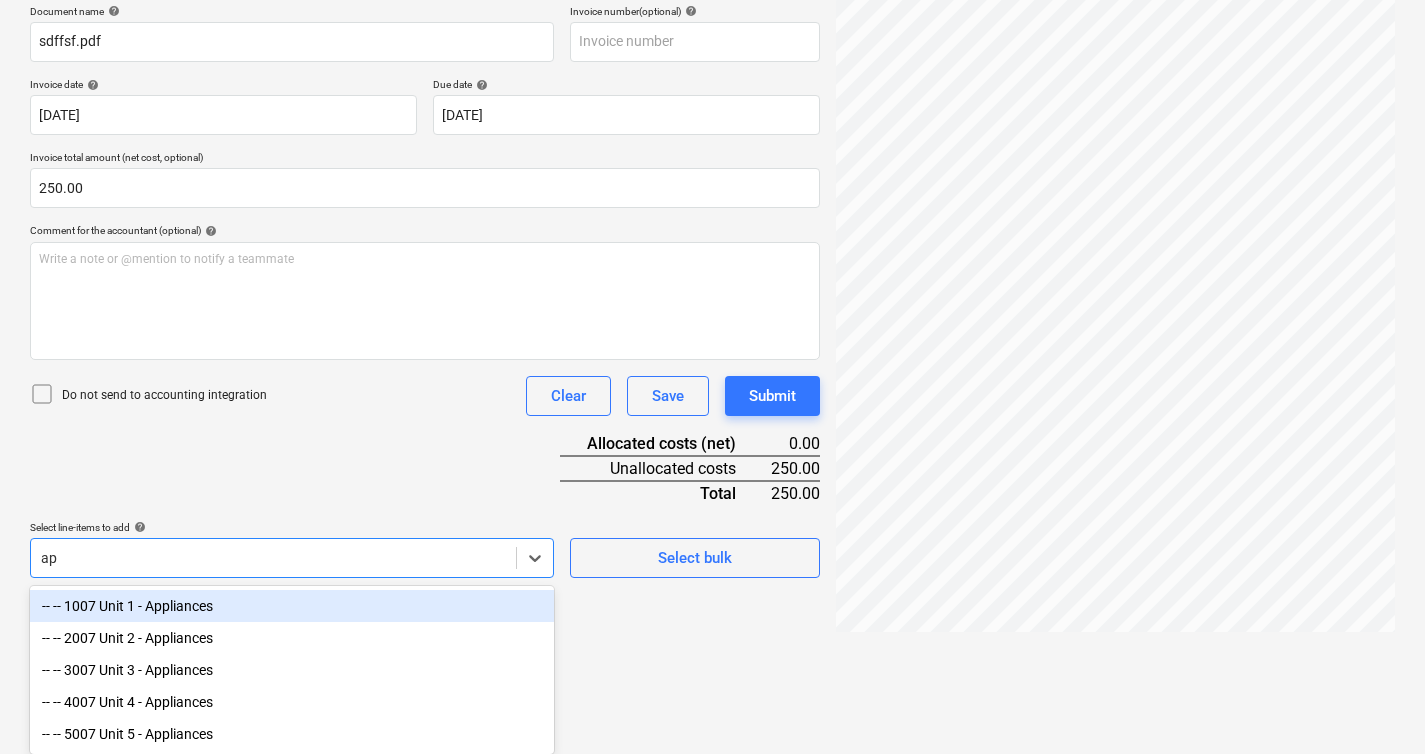 scroll, scrollTop: 306, scrollLeft: 0, axis: vertical 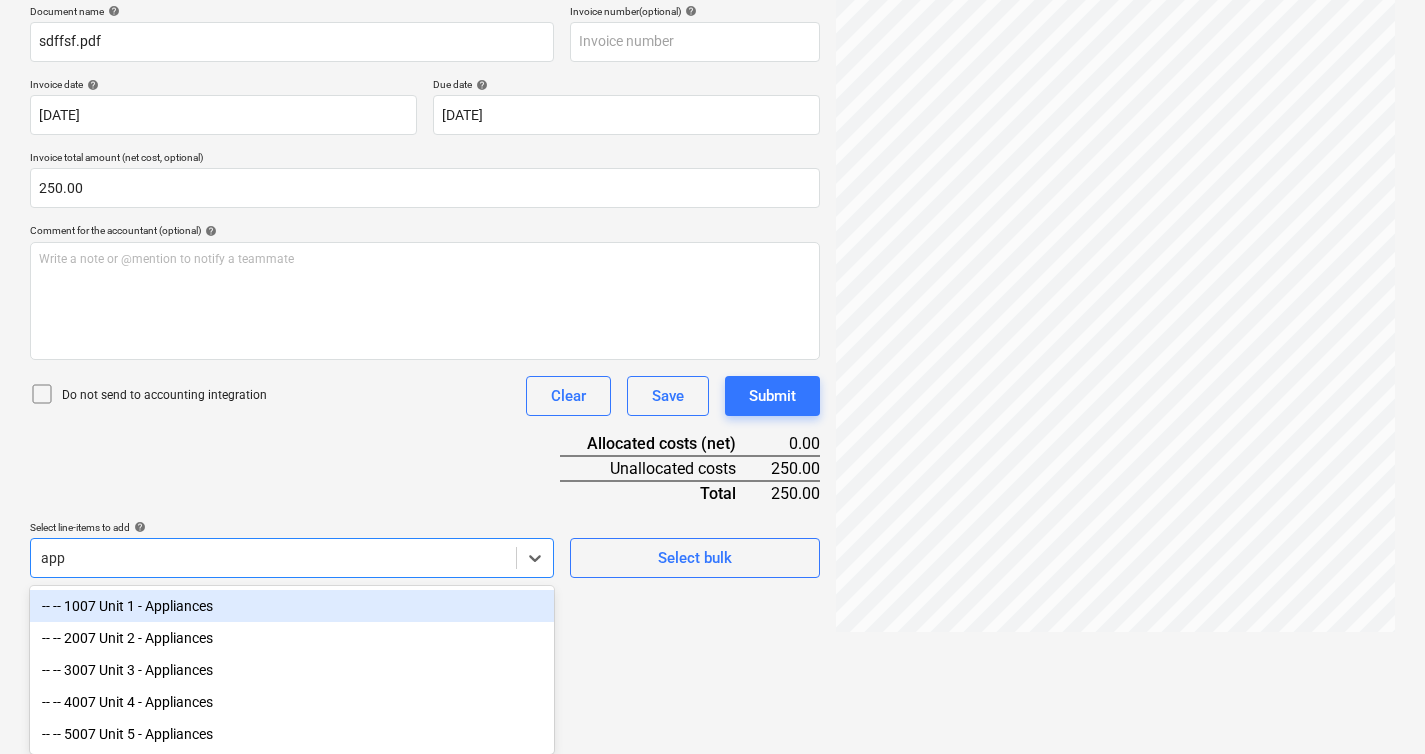 type on "appl" 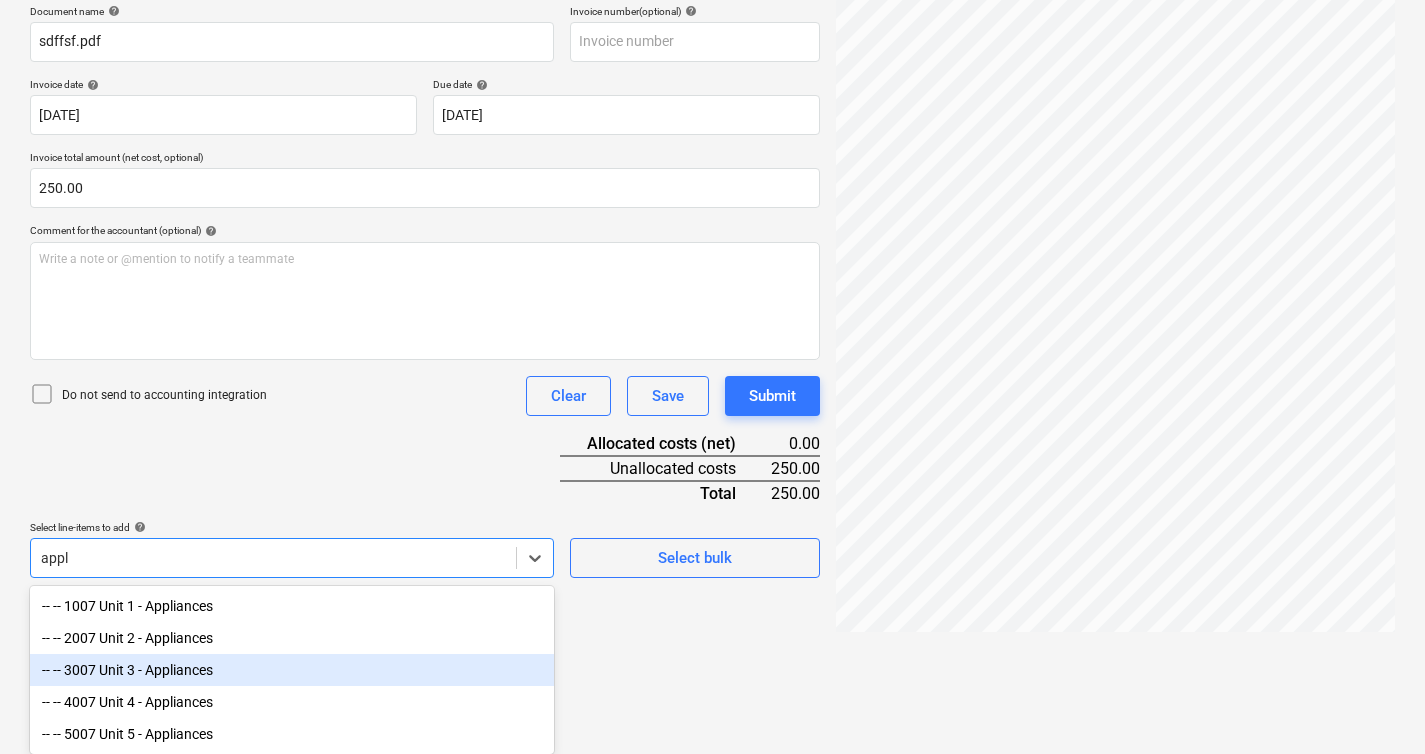 click on "-- --  3007 Unit 3 - Appliances" at bounding box center [292, 670] 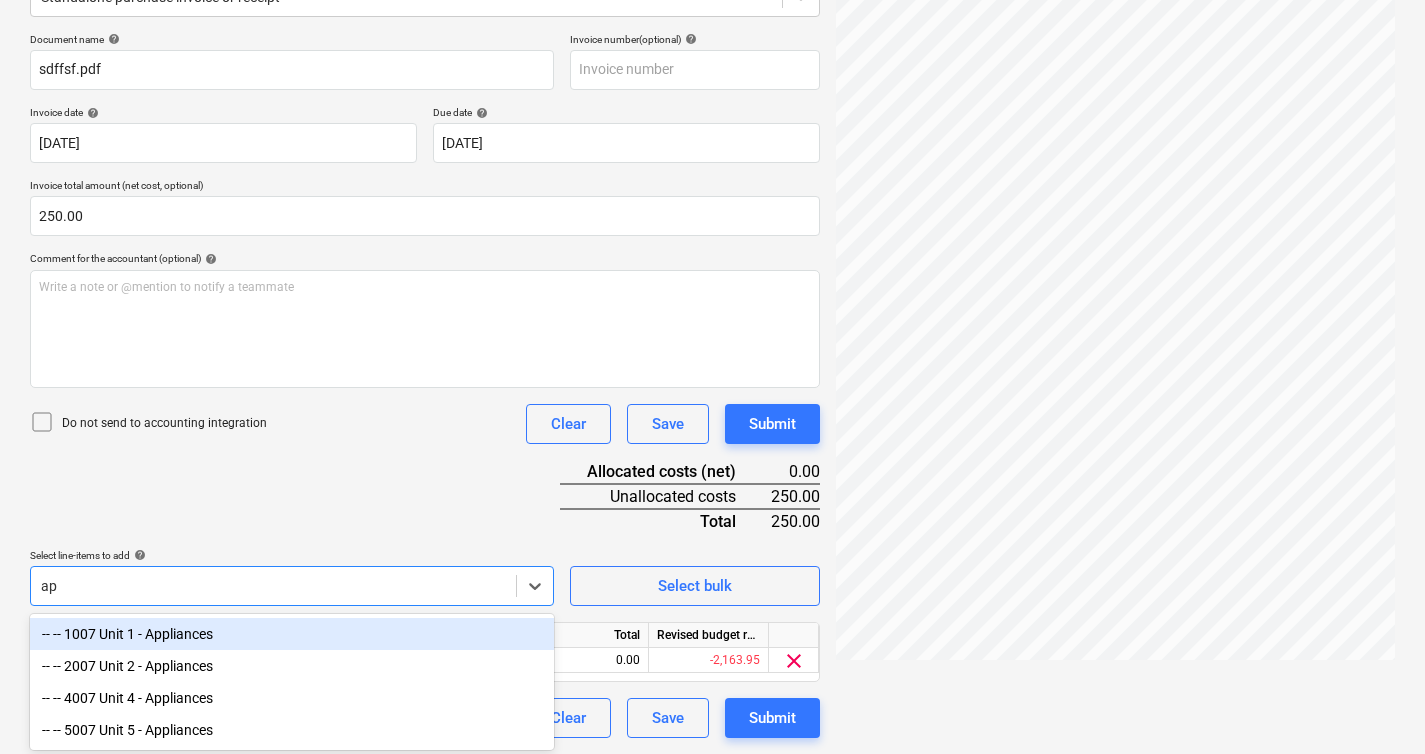 scroll, scrollTop: 278, scrollLeft: 0, axis: vertical 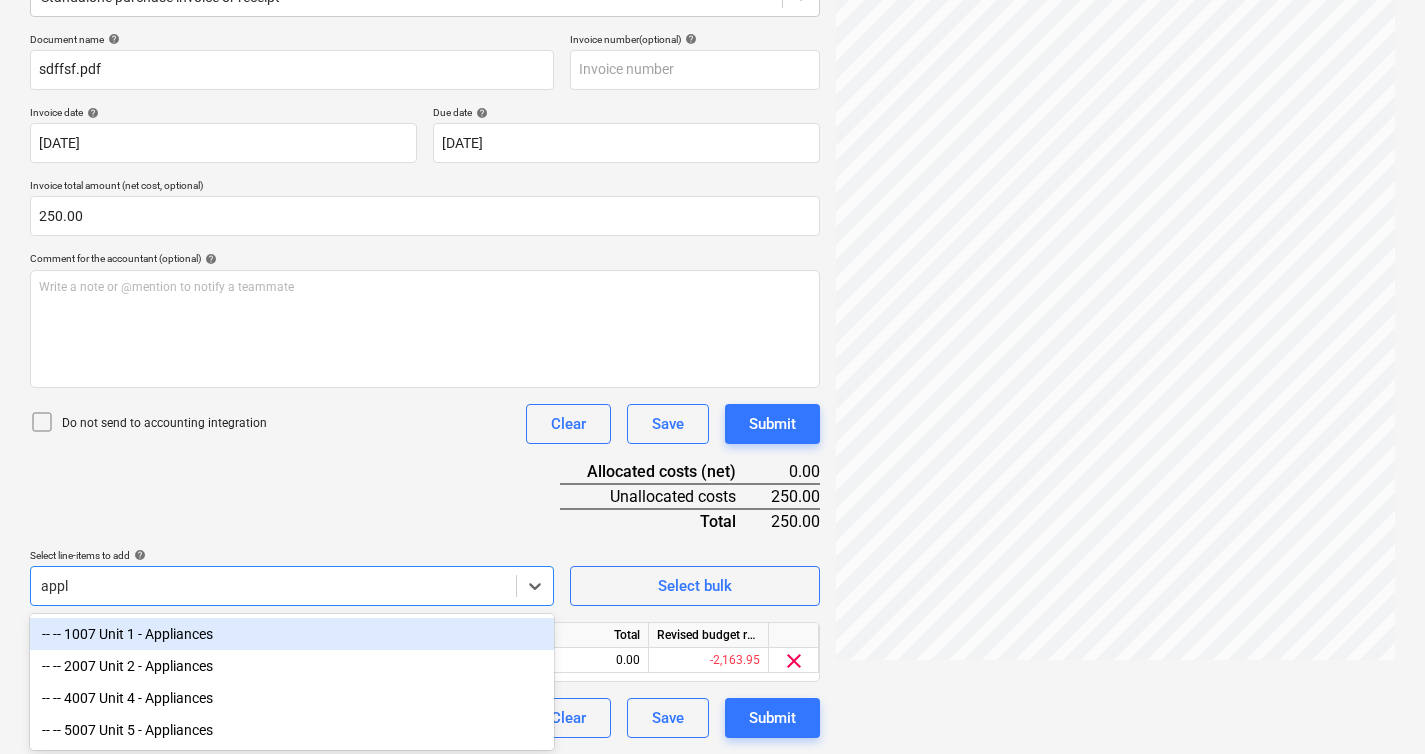 type on "appli" 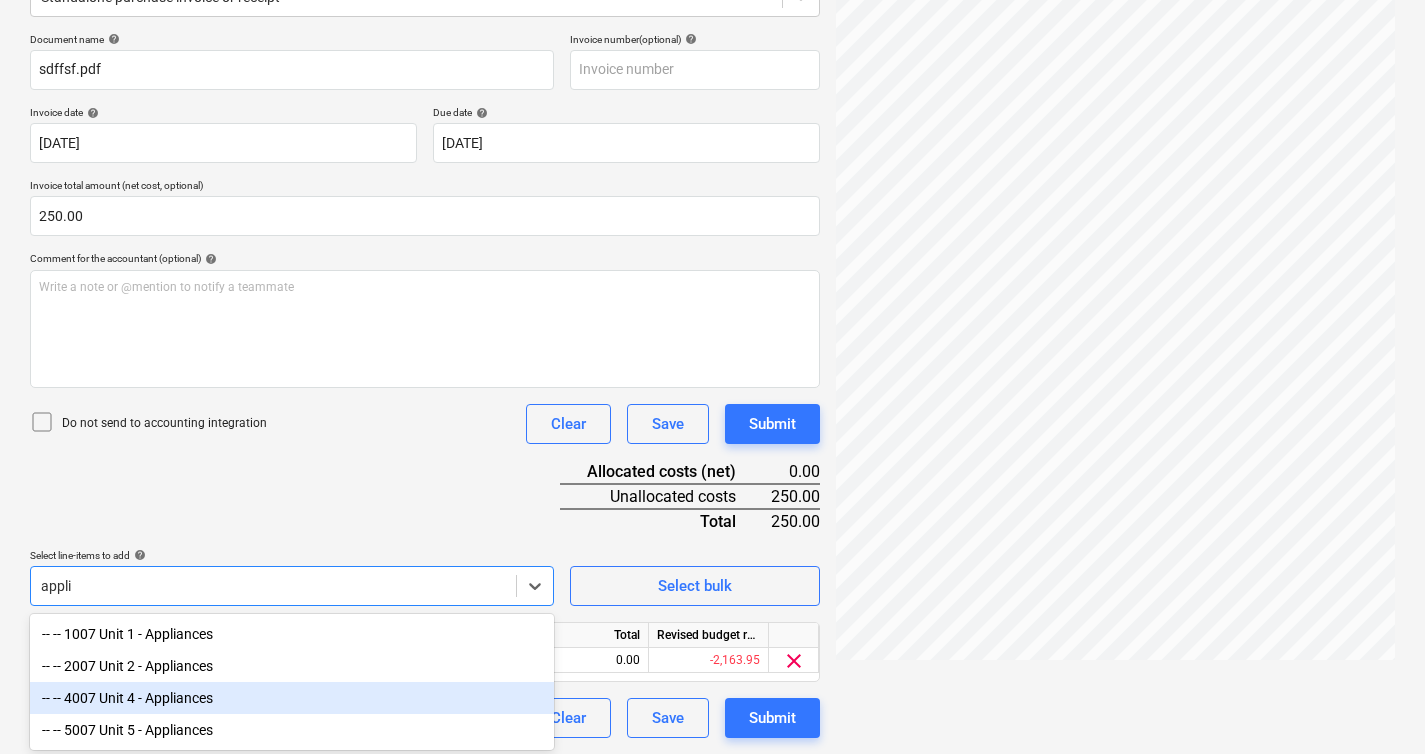 click on "-- --  4007 Unit 4 - Appliances" at bounding box center (292, 698) 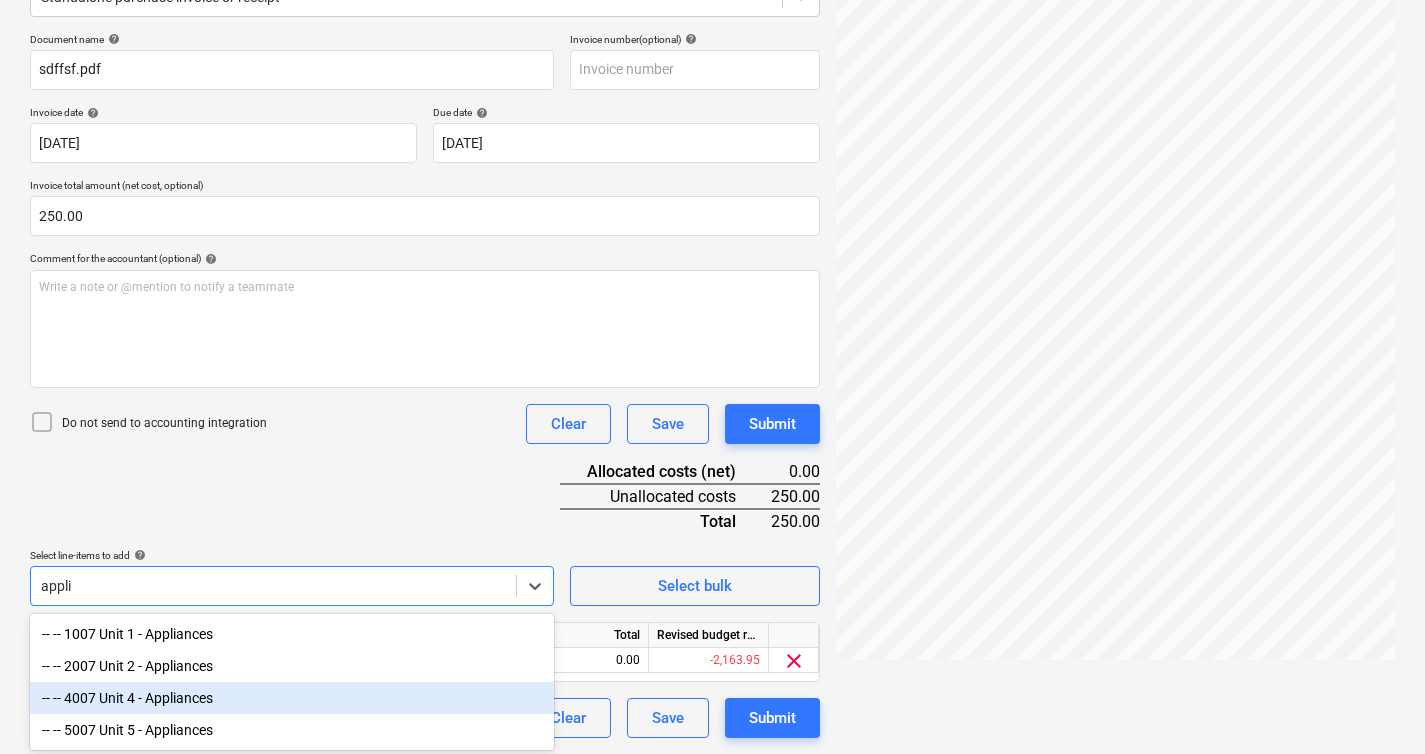 type 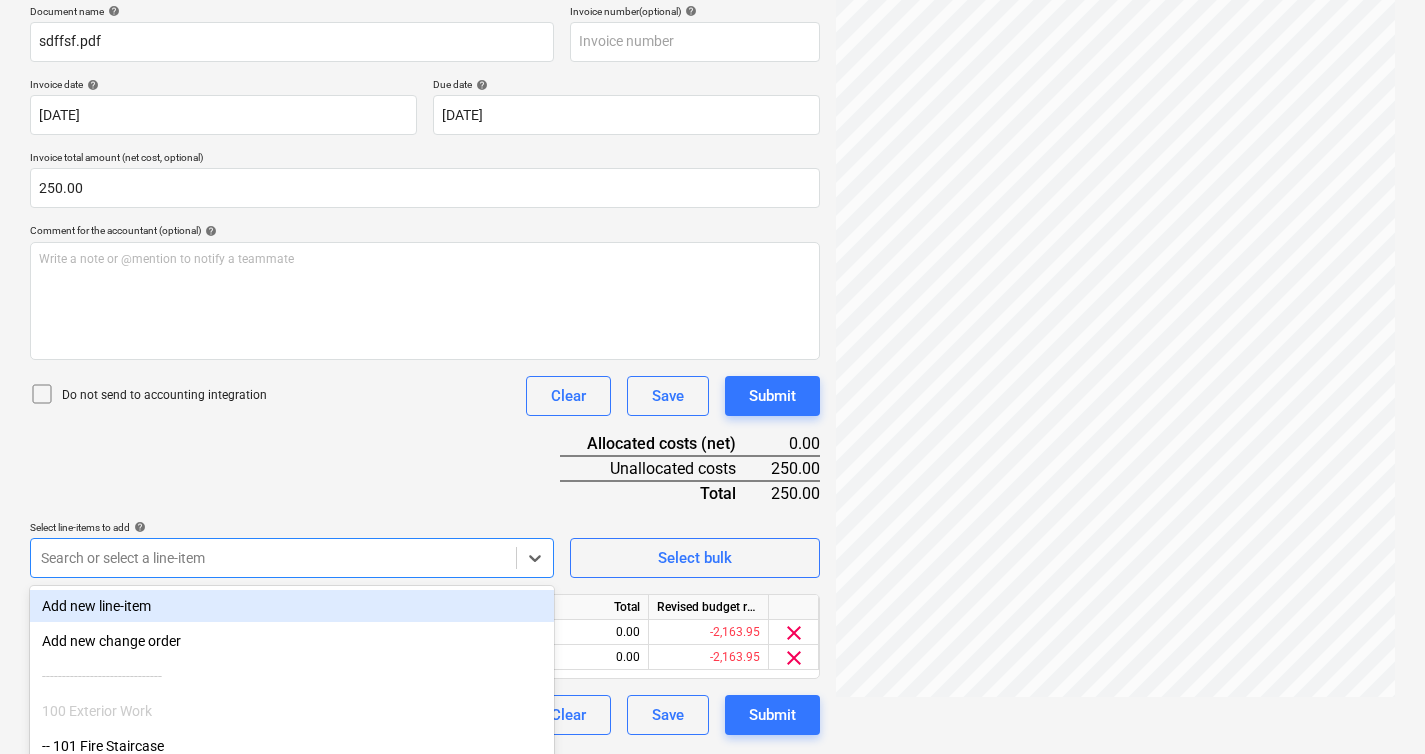 click on "Document name help sdffsf.pdf Invoice number  (optional) help Invoice date help [DATE] [DATE] Press the down arrow key to interact with the calendar and
select a date. Press the question mark key to get the keyboard shortcuts for changing dates. Due date help [DATE] [DATE] Press the down arrow key to interact with the calendar and
select a date. Press the question mark key to get the keyboard shortcuts for changing dates. Invoice total amount (net cost, optional) 250.00 Comment for the accountant (optional) help Write a note or @mention to notify a teammate ﻿ Do not send to accounting integration Clear Save Submit Allocated costs (net) 0.00 Unallocated costs 250.00 Total 250.00 Select line-items to add help option -- --  4007 Unit 4 - Appliances, selected. option Add new line-item focused, 1 of 92. 92 results available. Use Up and Down to choose options, press Enter to select the currently focused option, press Escape to exit the menu, press Tab to select the option and exit the menu." at bounding box center [425, 370] 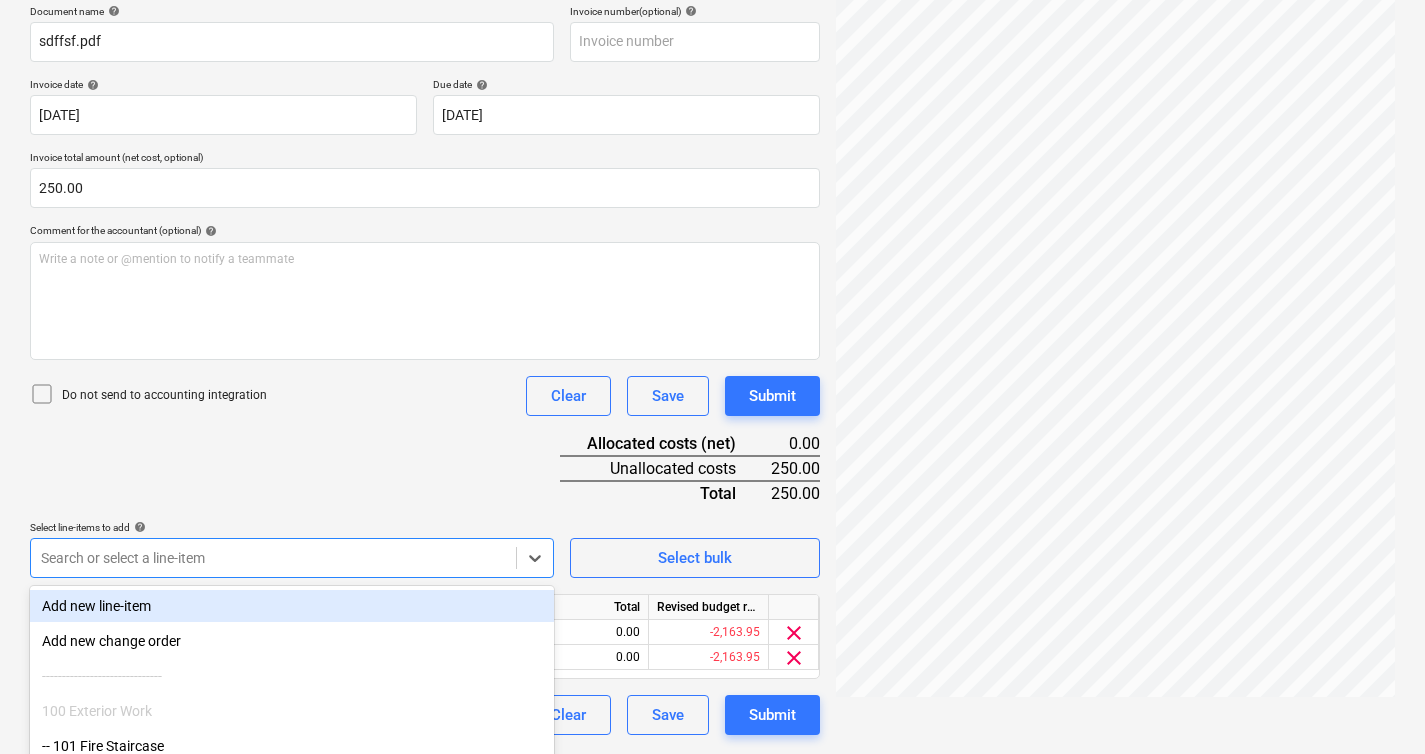 scroll, scrollTop: 303, scrollLeft: 0, axis: vertical 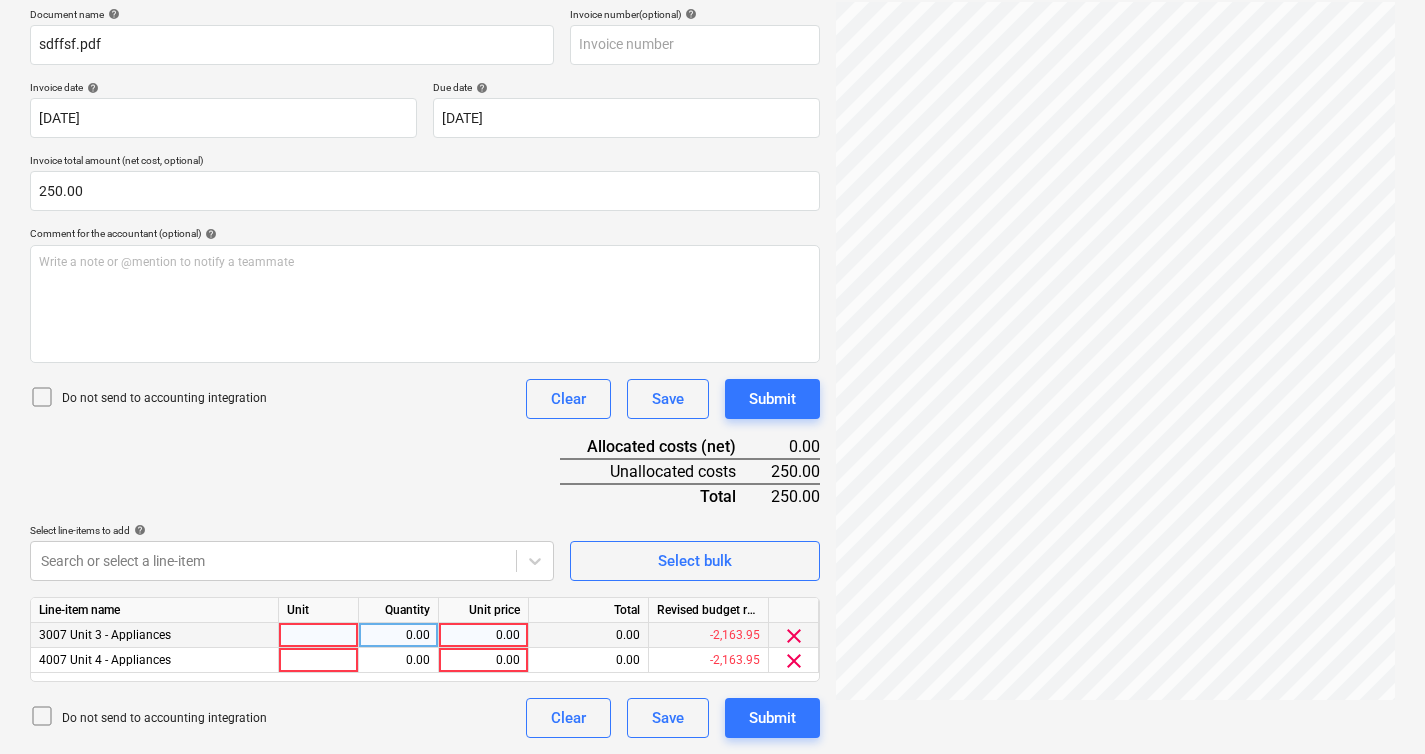 click at bounding box center [319, 635] 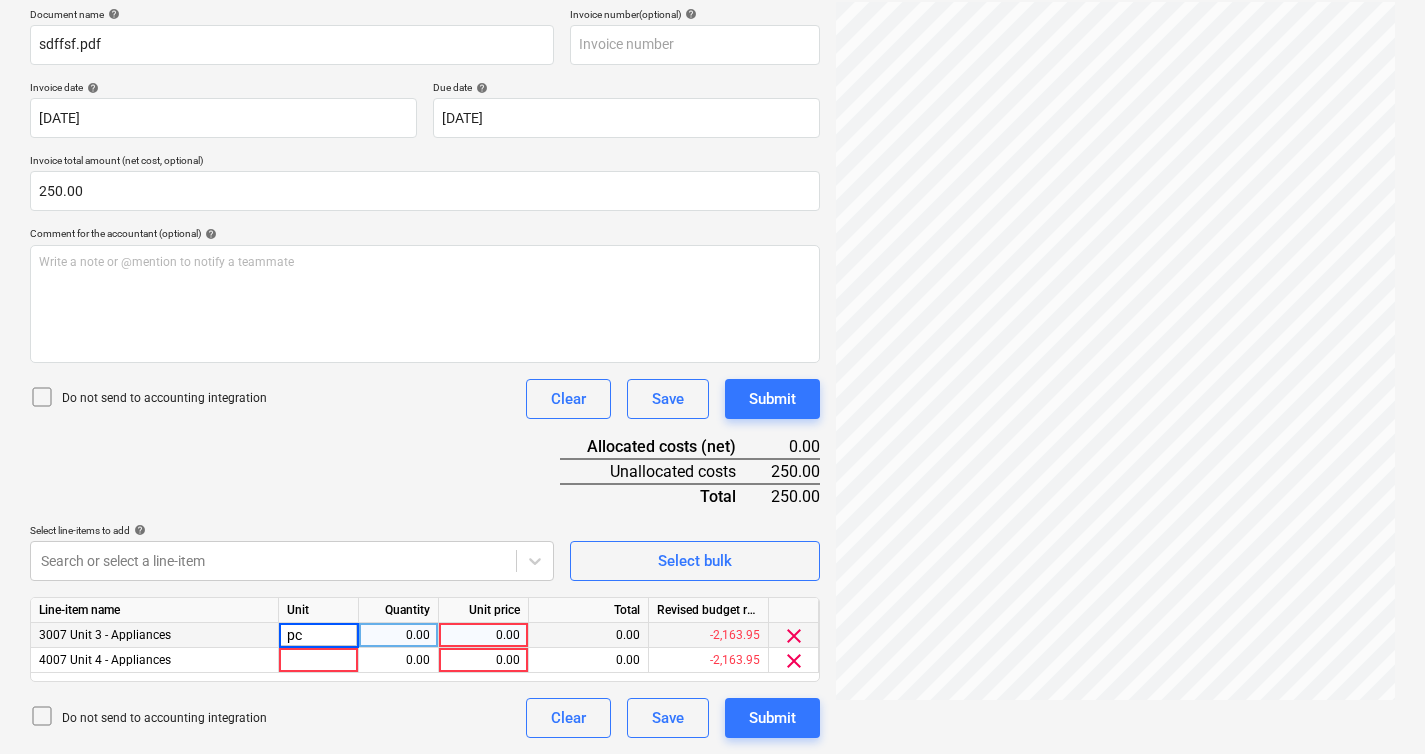 type on "pcs" 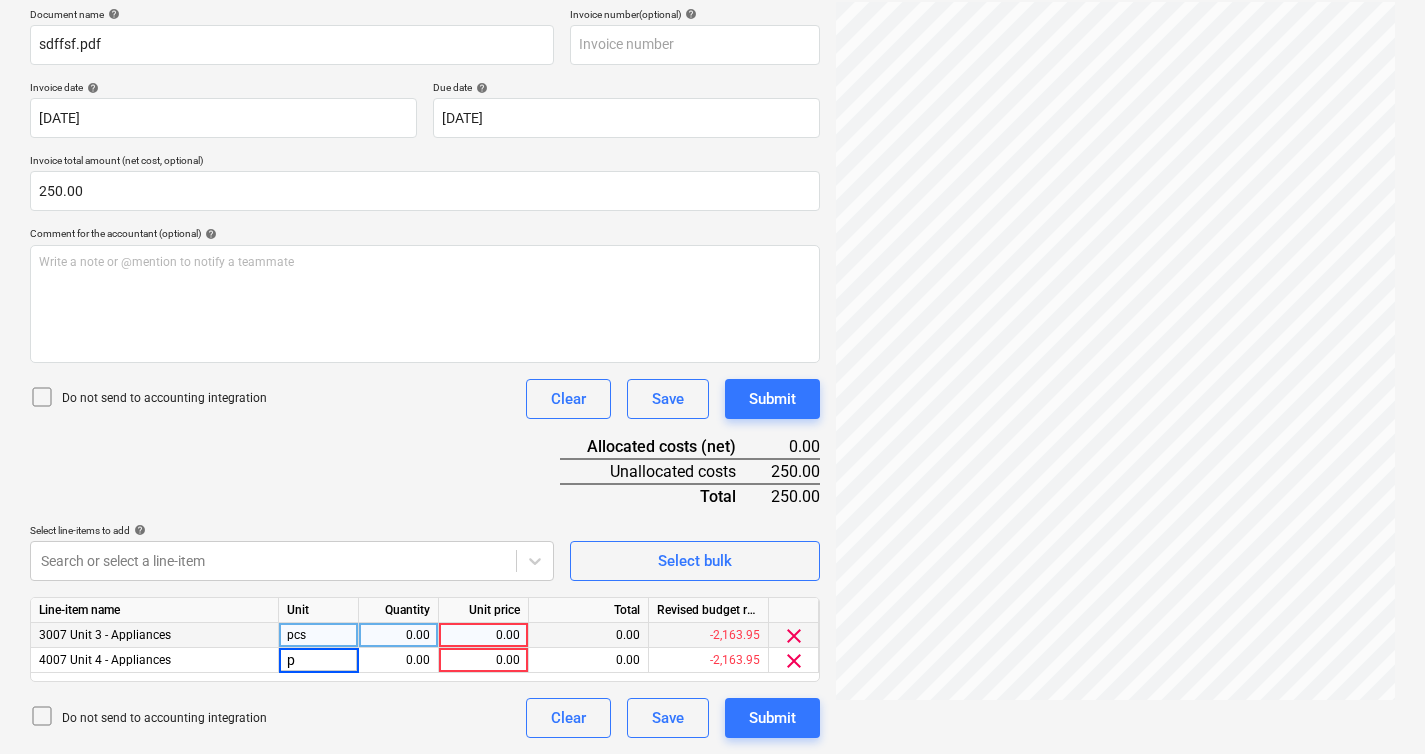 type on "ps" 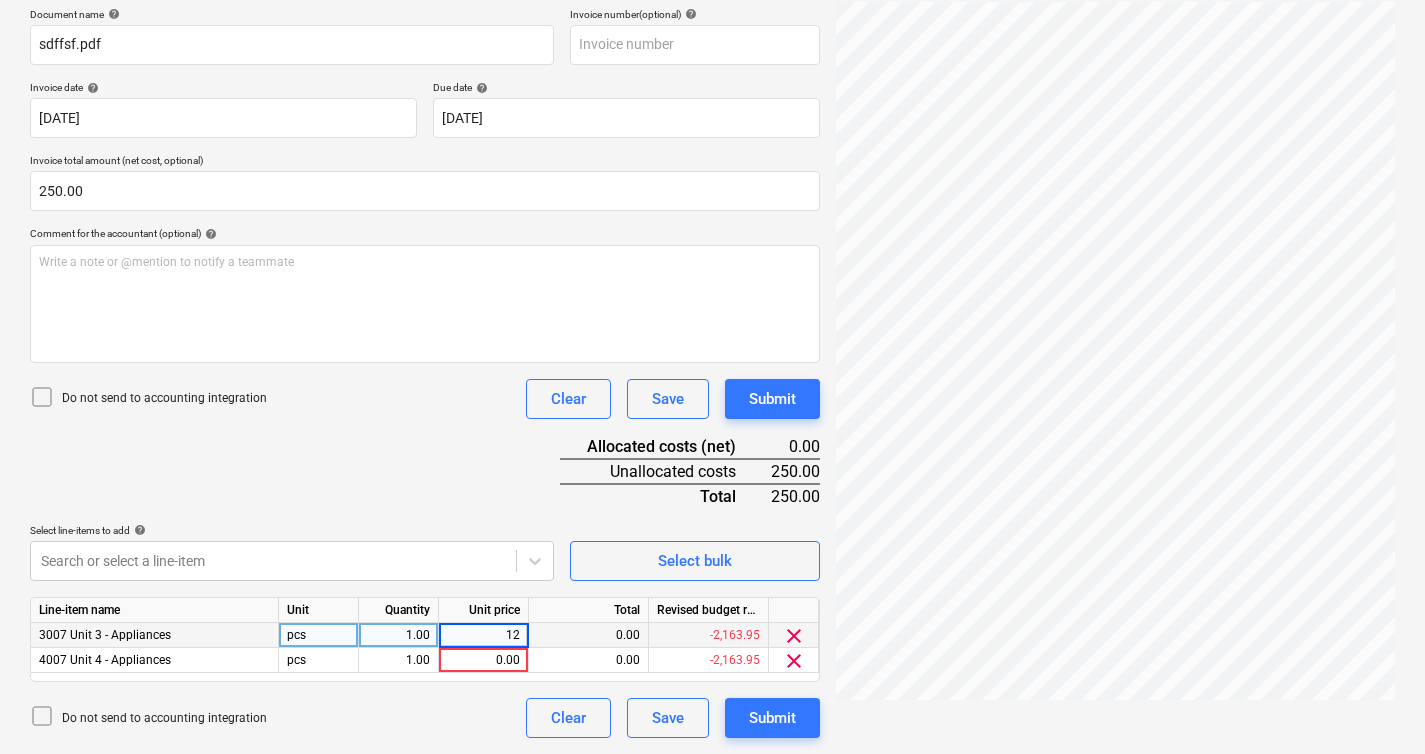 type on "125" 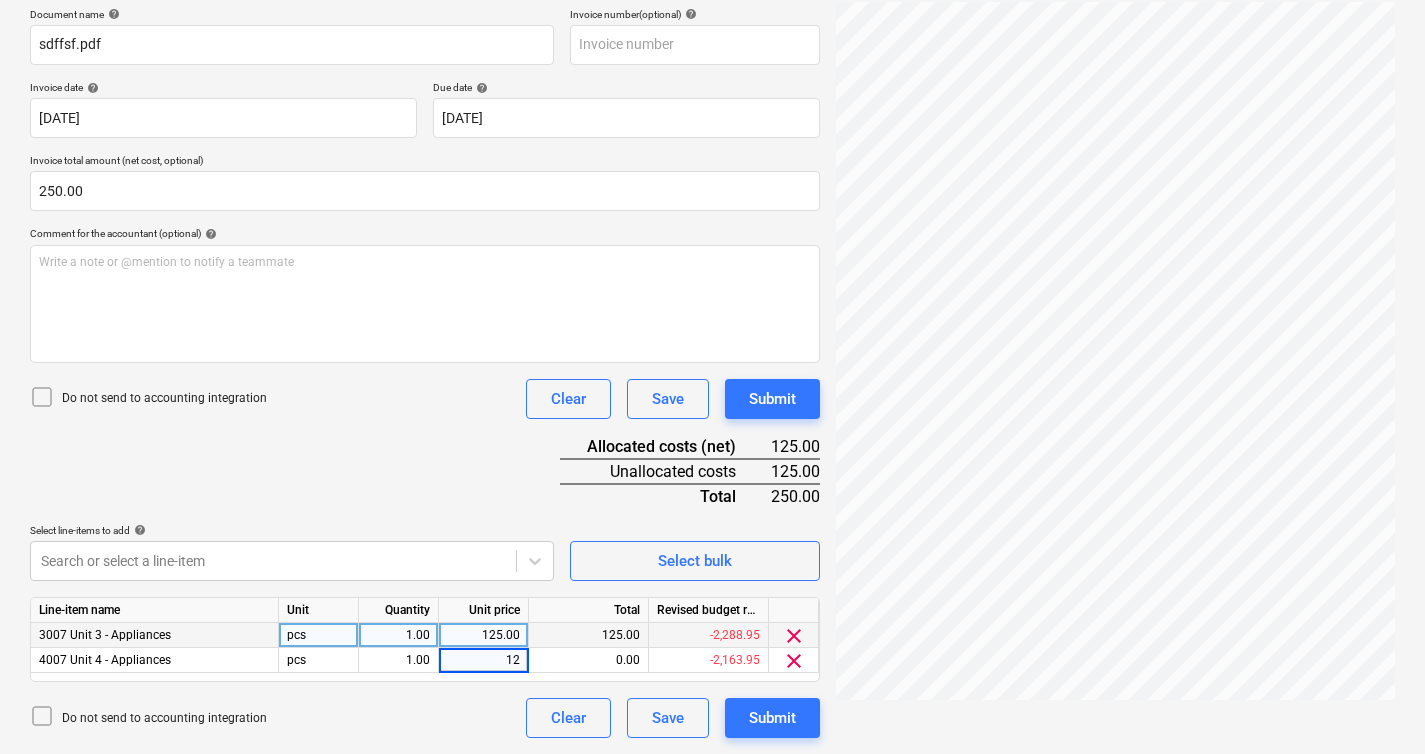 type on "125" 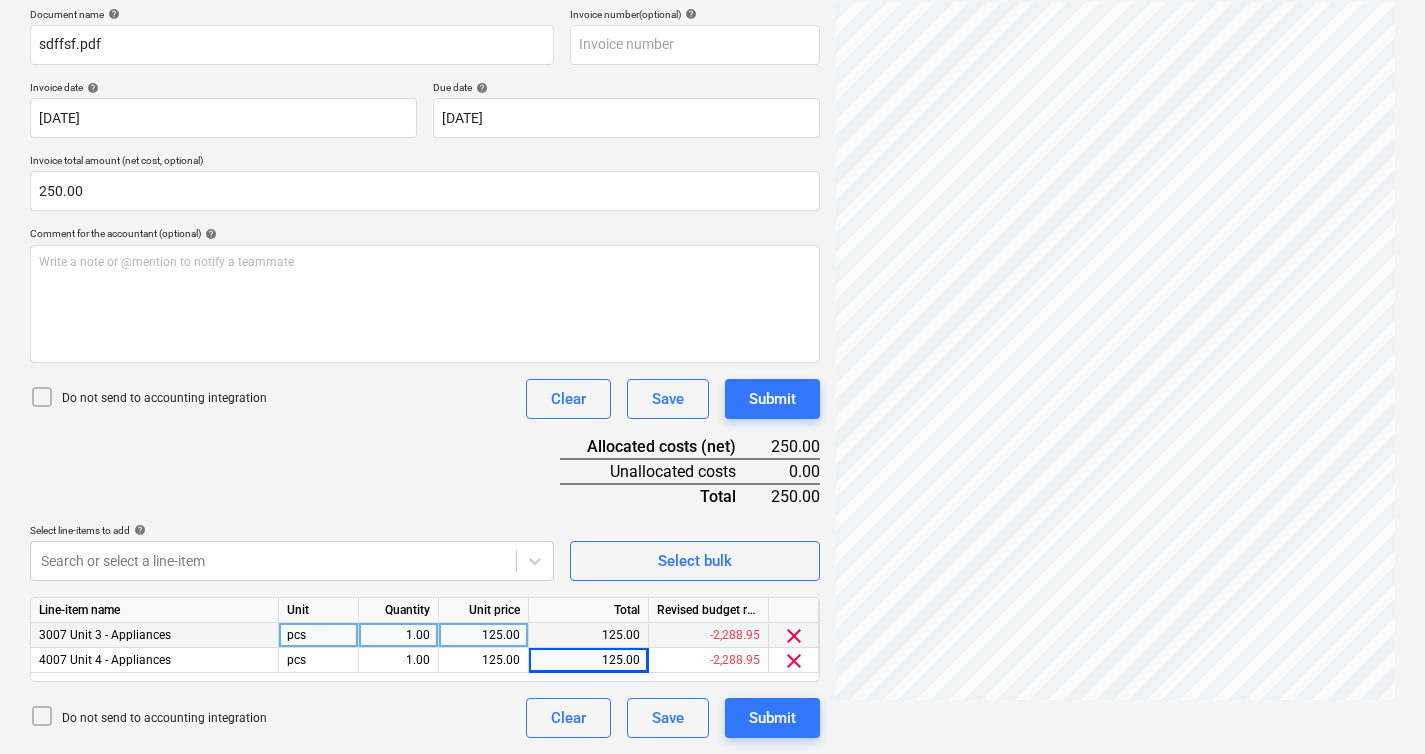 click on "Document name help sdffsf.pdf Invoice number  (optional) help Invoice date help [DATE] [DATE] Press the down arrow key to interact with the calendar and
select a date. Press the question mark key to get the keyboard shortcuts for changing dates. Due date help [DATE] [DATE] Press the down arrow key to interact with the calendar and
select a date. Press the question mark key to get the keyboard shortcuts for changing dates. Invoice total amount (net cost, optional) 250.00 Comment for the accountant (optional) help Write a note or @mention to notify a teammate ﻿ Do not send to accounting integration Clear Save Submit Allocated costs (net) 250.00 Unallocated costs 0.00 Total 250.00 Select line-items to add help Search or select a line-item Select bulk Line-item name Unit Quantity Unit price Total Revised budget remaining 3007 Unit 3 - Appliances pcs 1.00 125.00 125.00 -2,288.95 clear 4007 Unit 4 - Appliances pcs 1.00 125.00 125.00 -2,288.95 clear Do not send to accounting integration Clear" at bounding box center [425, 373] 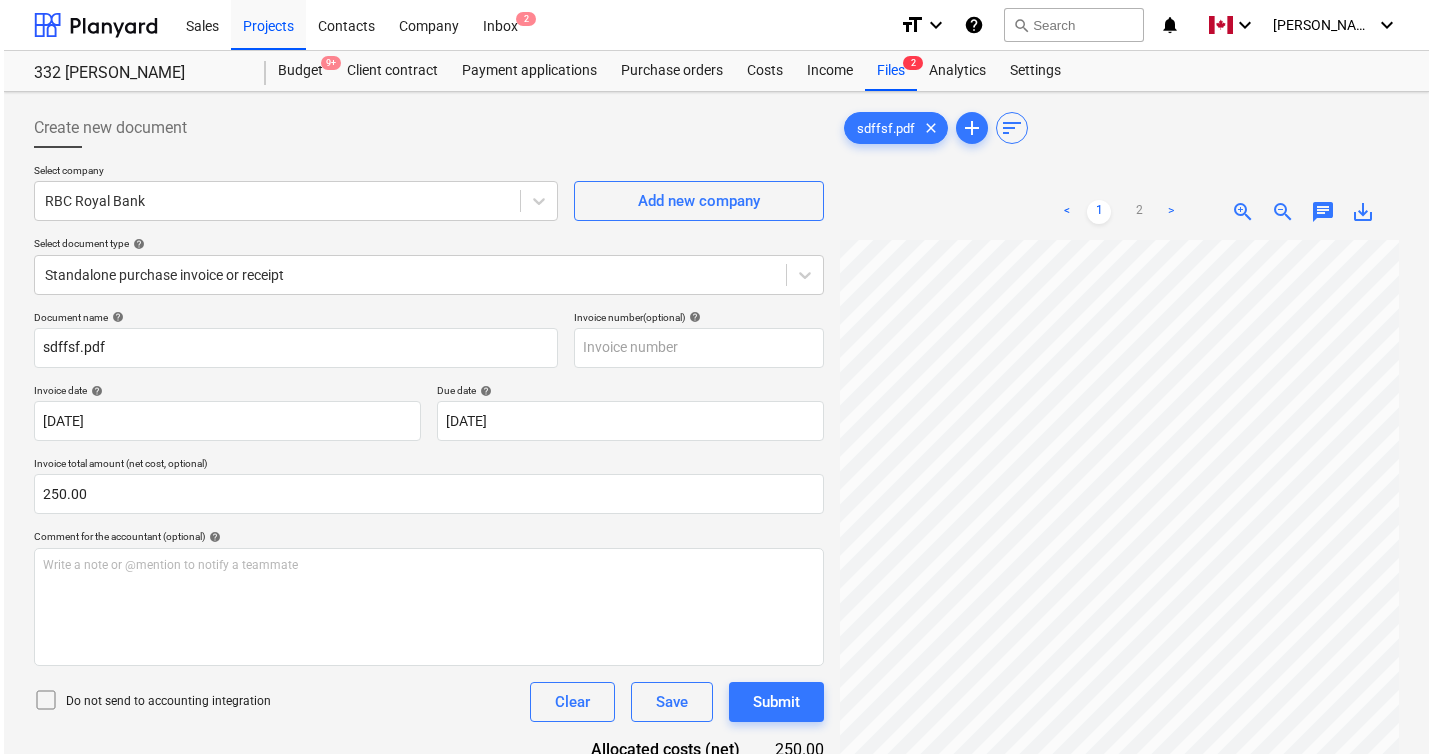 scroll, scrollTop: 303, scrollLeft: 0, axis: vertical 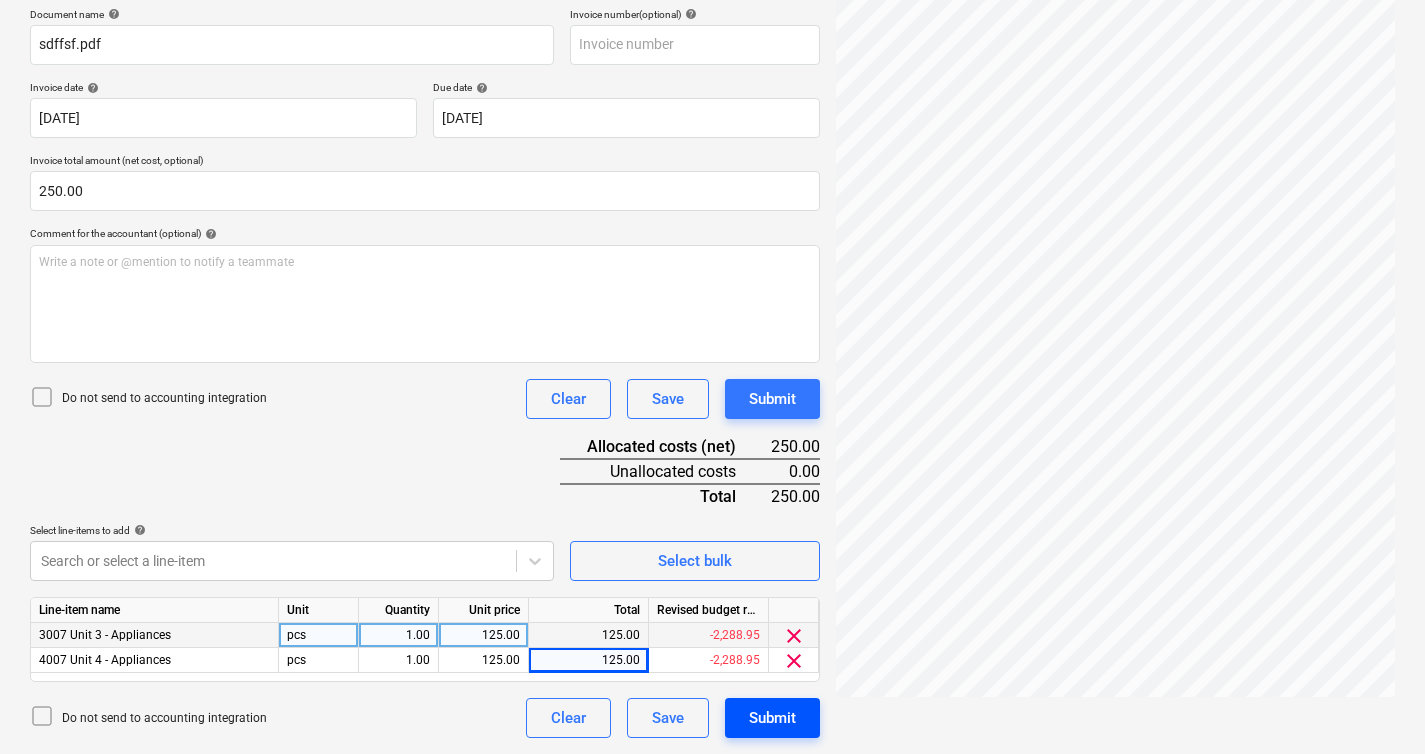 click on "Submit" at bounding box center (772, 718) 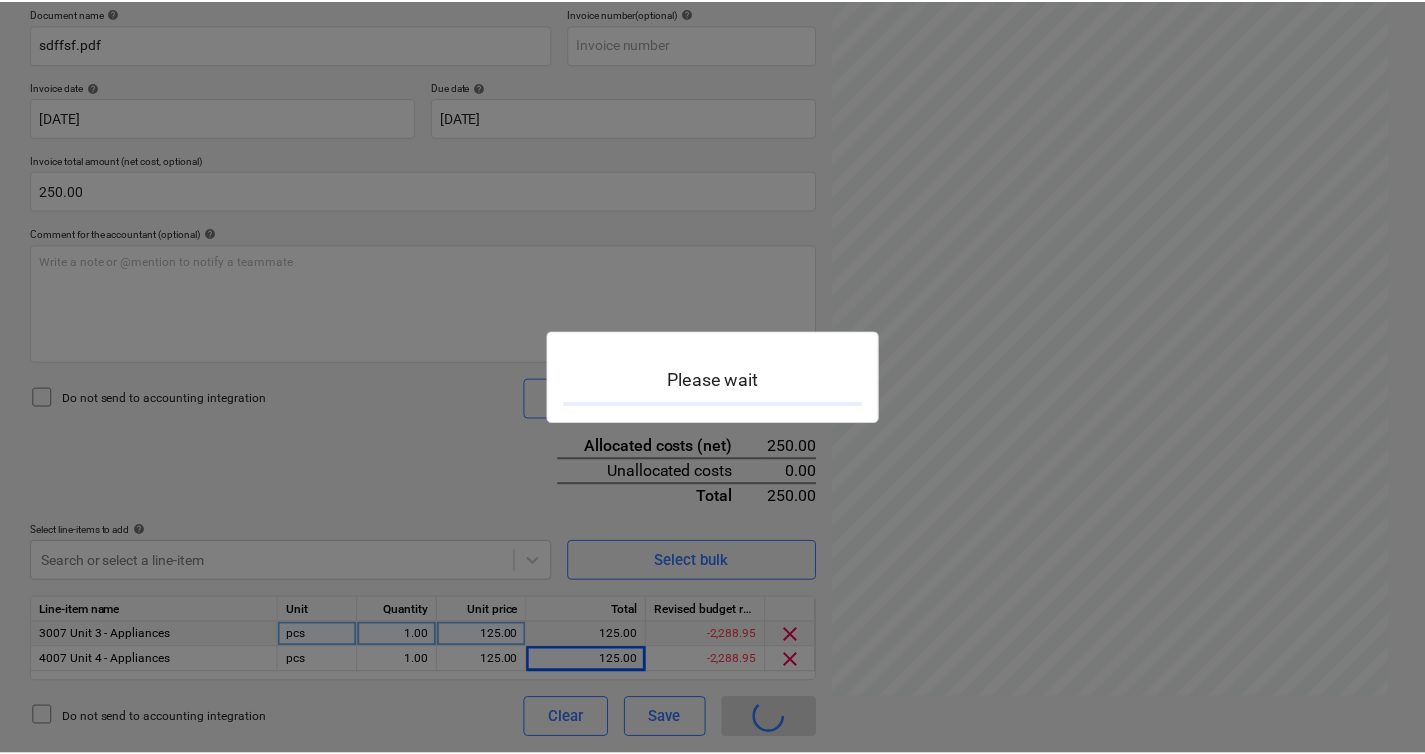 scroll, scrollTop: 0, scrollLeft: 0, axis: both 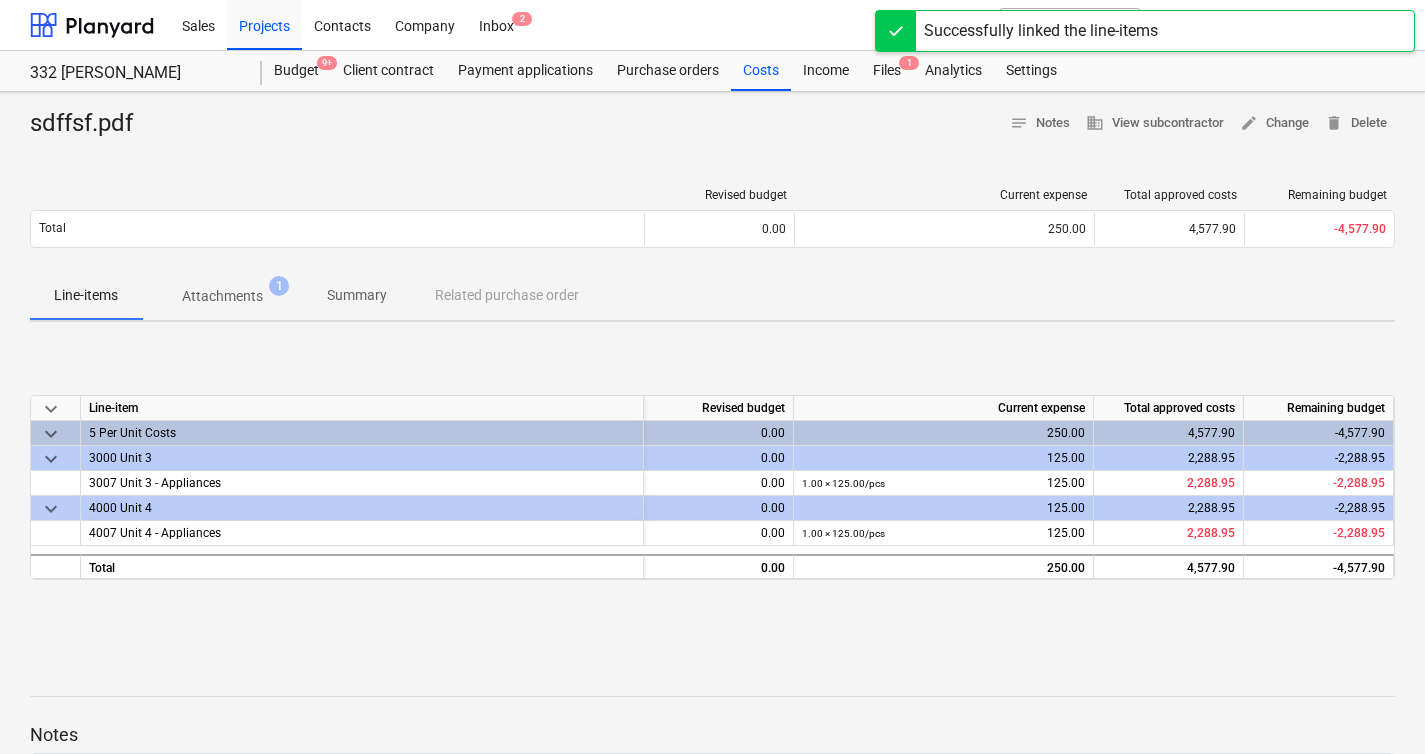 click on "keyboard_arrow_down Line-item Revised budget Current expense Total approved costs Remaining budget keyboard_arrow_down 5 Per Unit Costs 0.00 250.00 4,577.90 -4,577.90 keyboard_arrow_down 3000 Unit 3 0.00 125.00 2,288.95 -2,288.95 3007 Unit 3 - Appliances 0.00 1.00   ×   125.00 / pcs 125.00 2,288.95 -2,288.95 keyboard_arrow_down 4000 Unit 4 0.00 125.00 2,288.95 -2,288.95 4007 Unit 4 - Appliances 0.00 1.00   ×   125.00 / pcs 125.00 2,288.95 -2,288.95 Total 0.00 250.00 4,577.90 -4,577.90" at bounding box center (712, 488) 